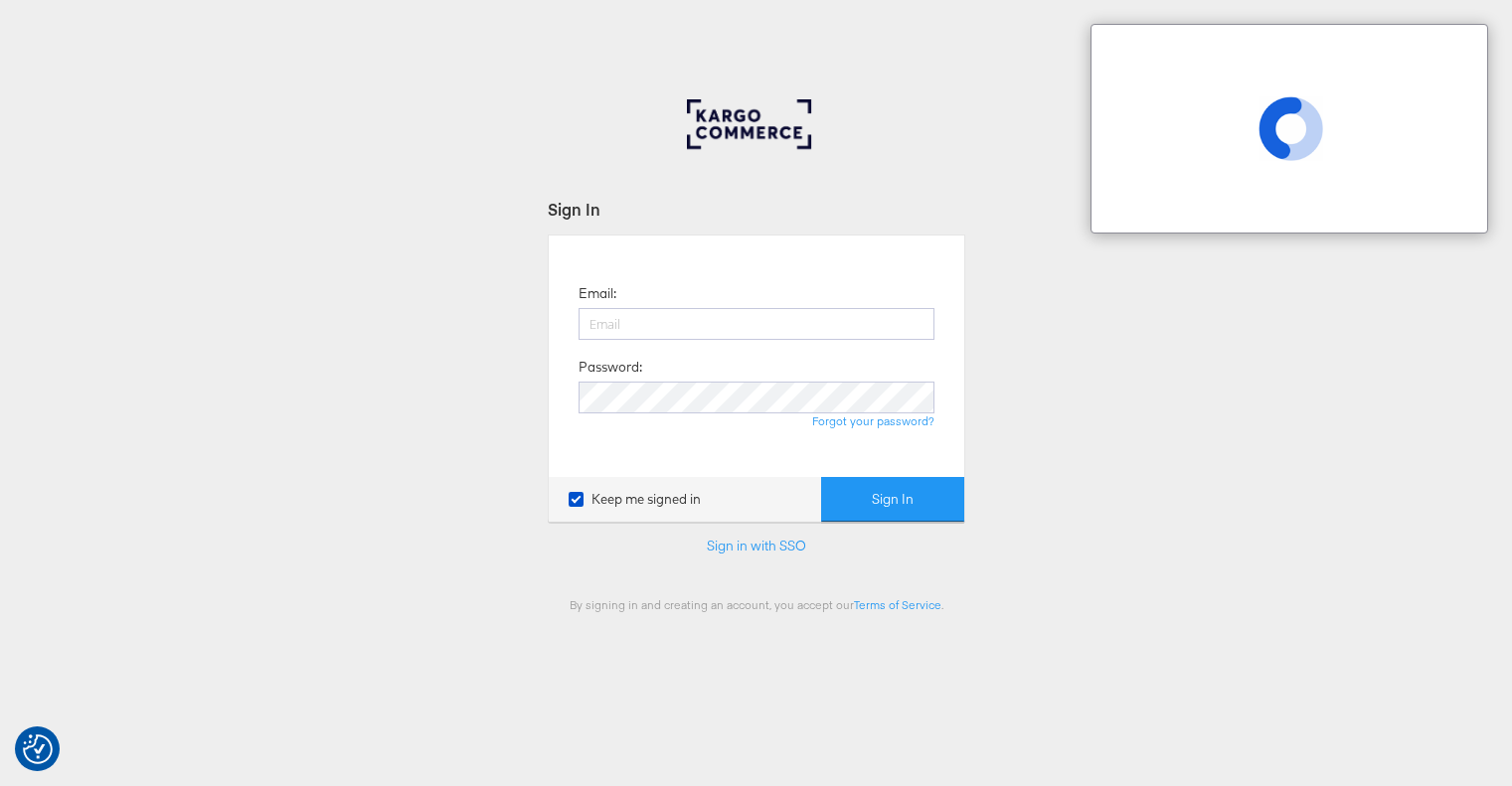 scroll, scrollTop: 0, scrollLeft: 0, axis: both 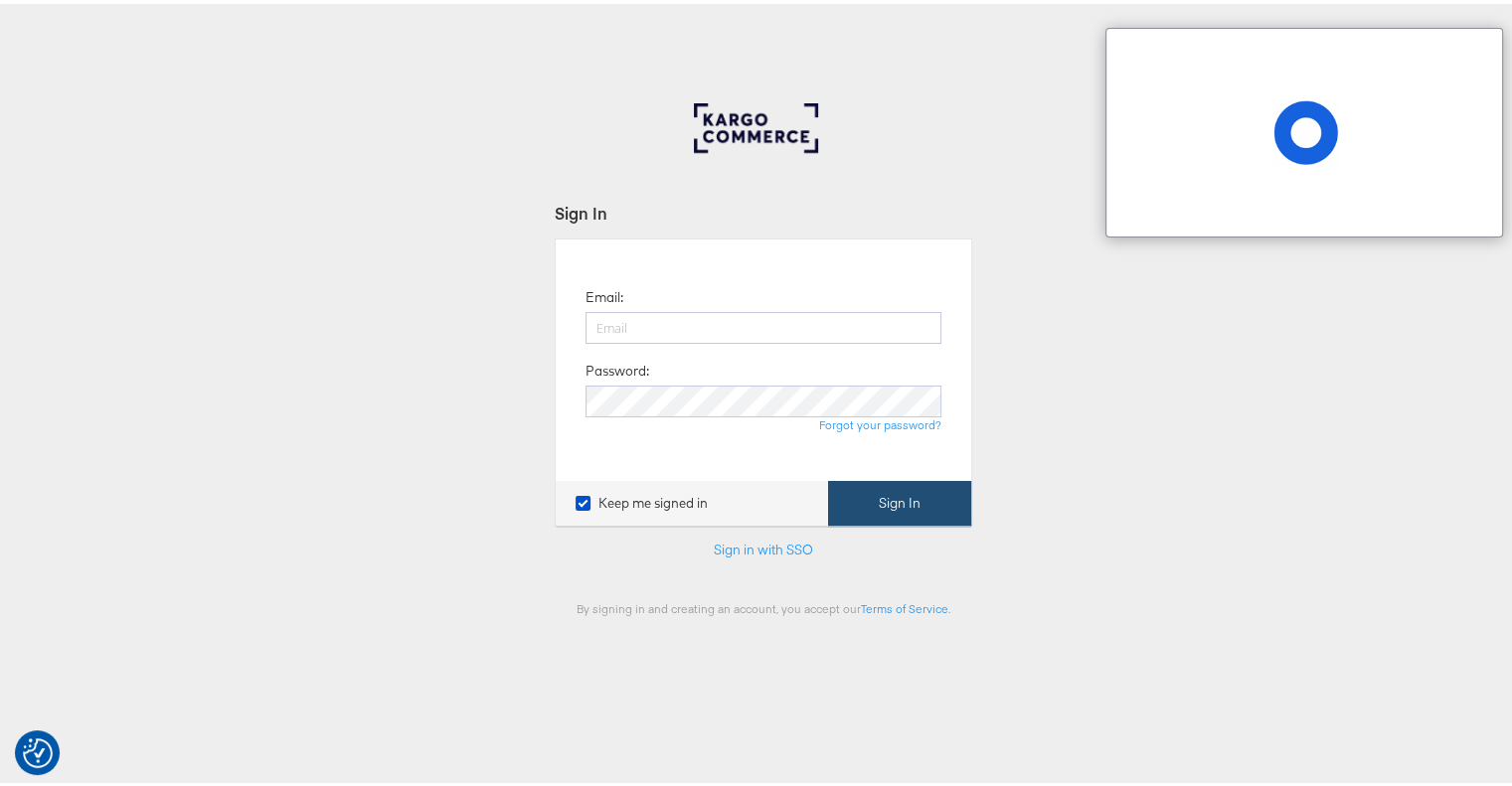type on "[USERNAME]@[example.com]" 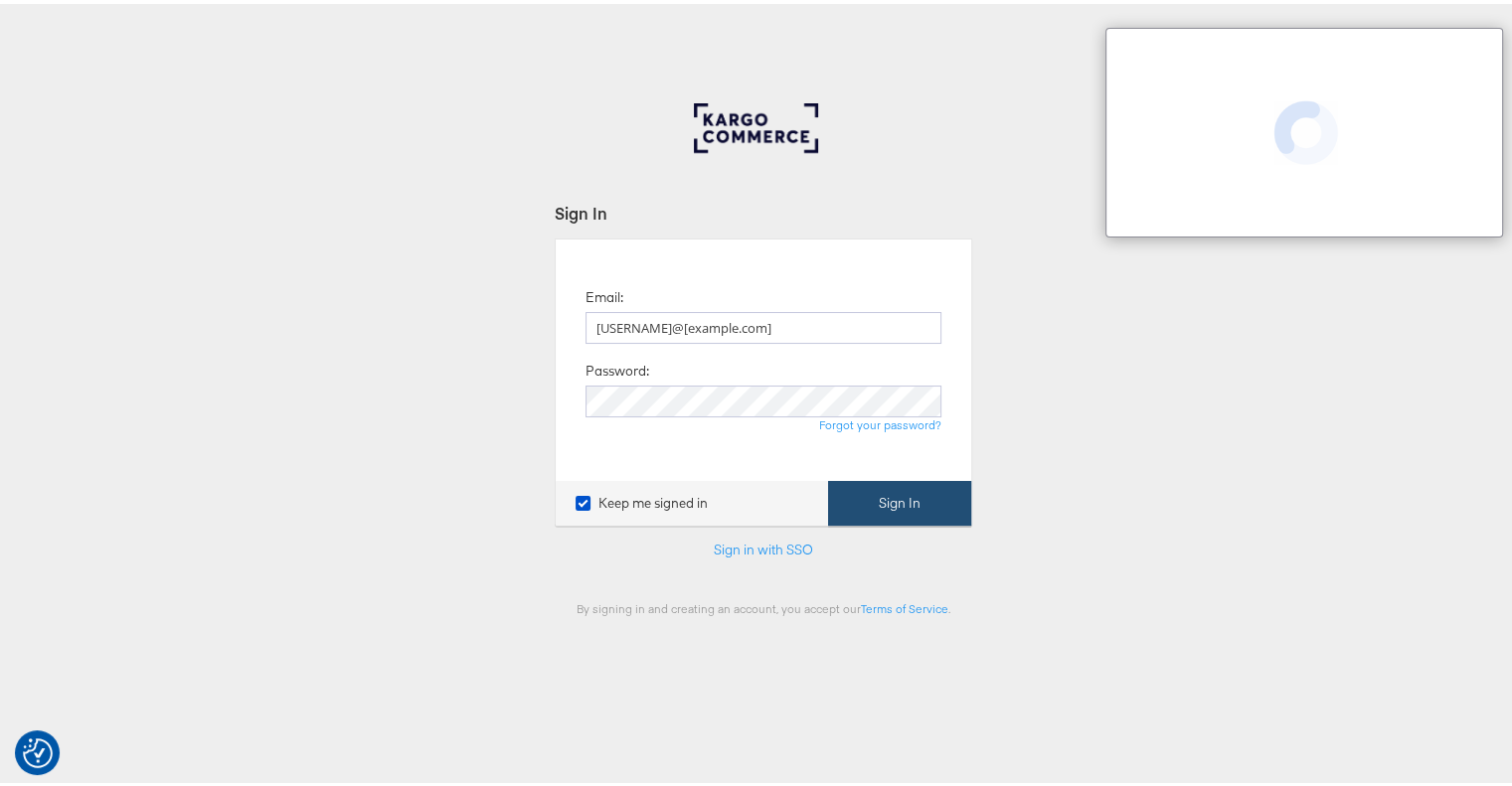 click on "Sign In" at bounding box center [900, 499] 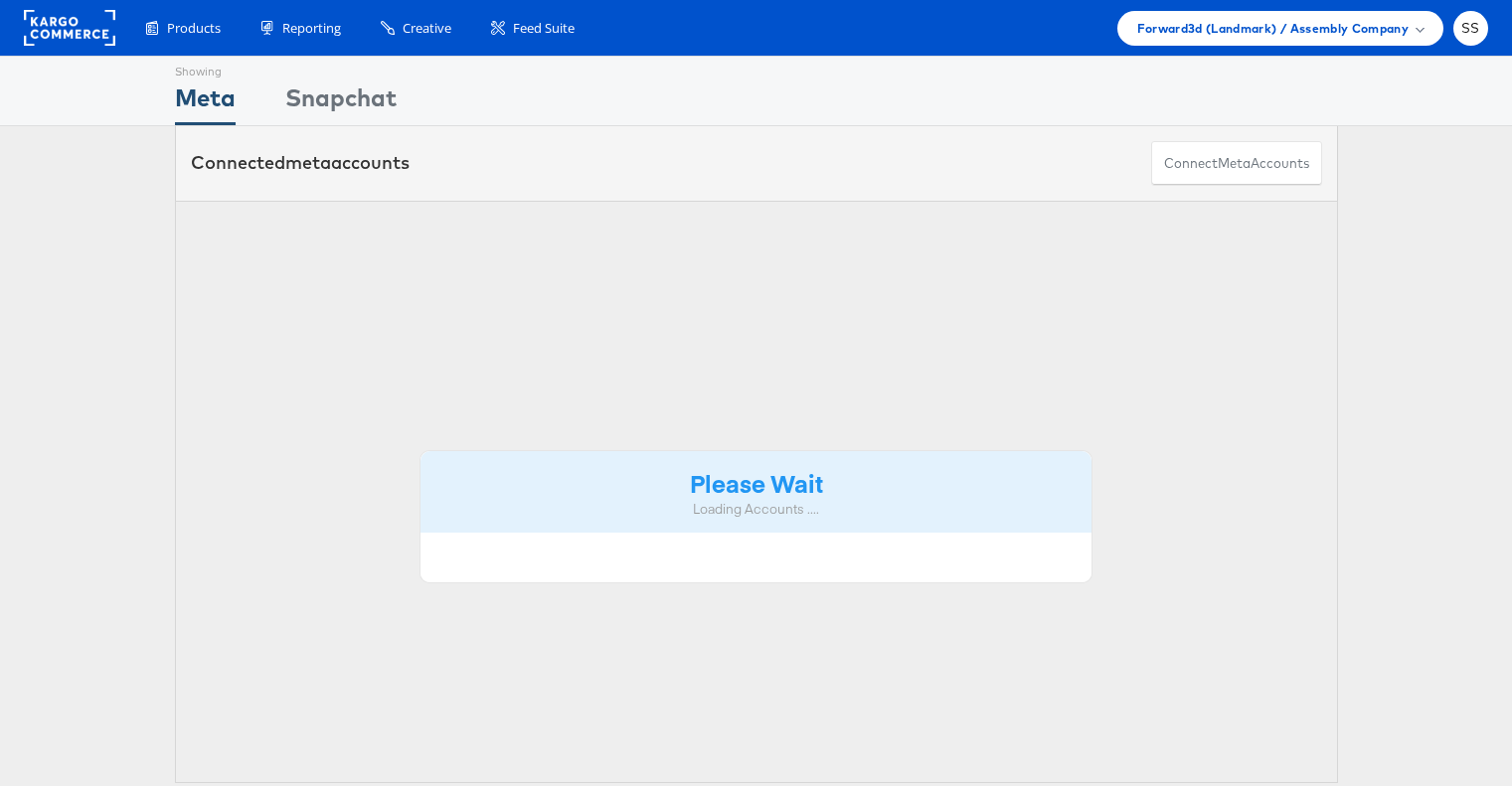 scroll, scrollTop: 0, scrollLeft: 0, axis: both 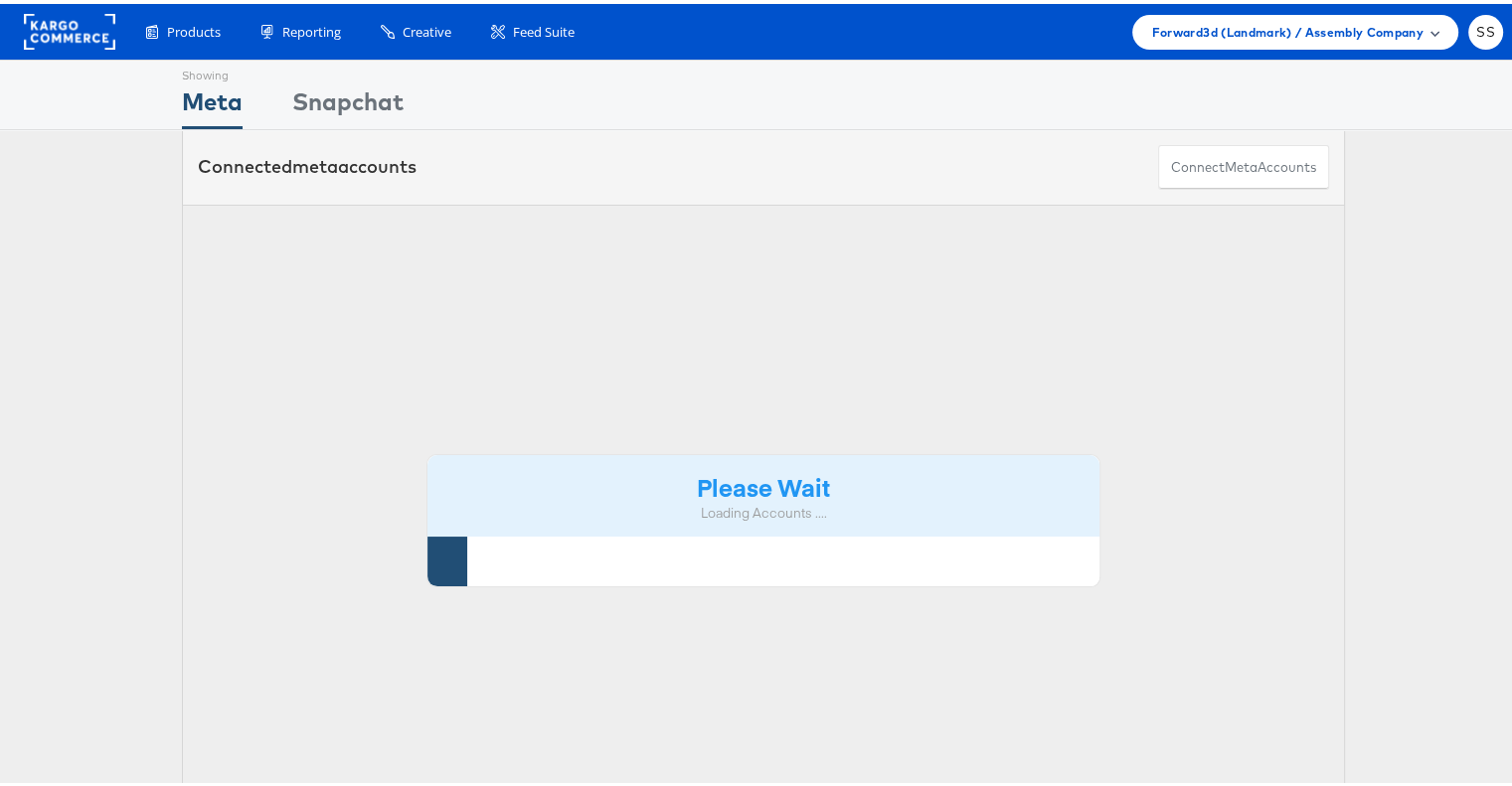 click on "Forward3d (Landmark) / Assembly Company" at bounding box center [1287, 28] 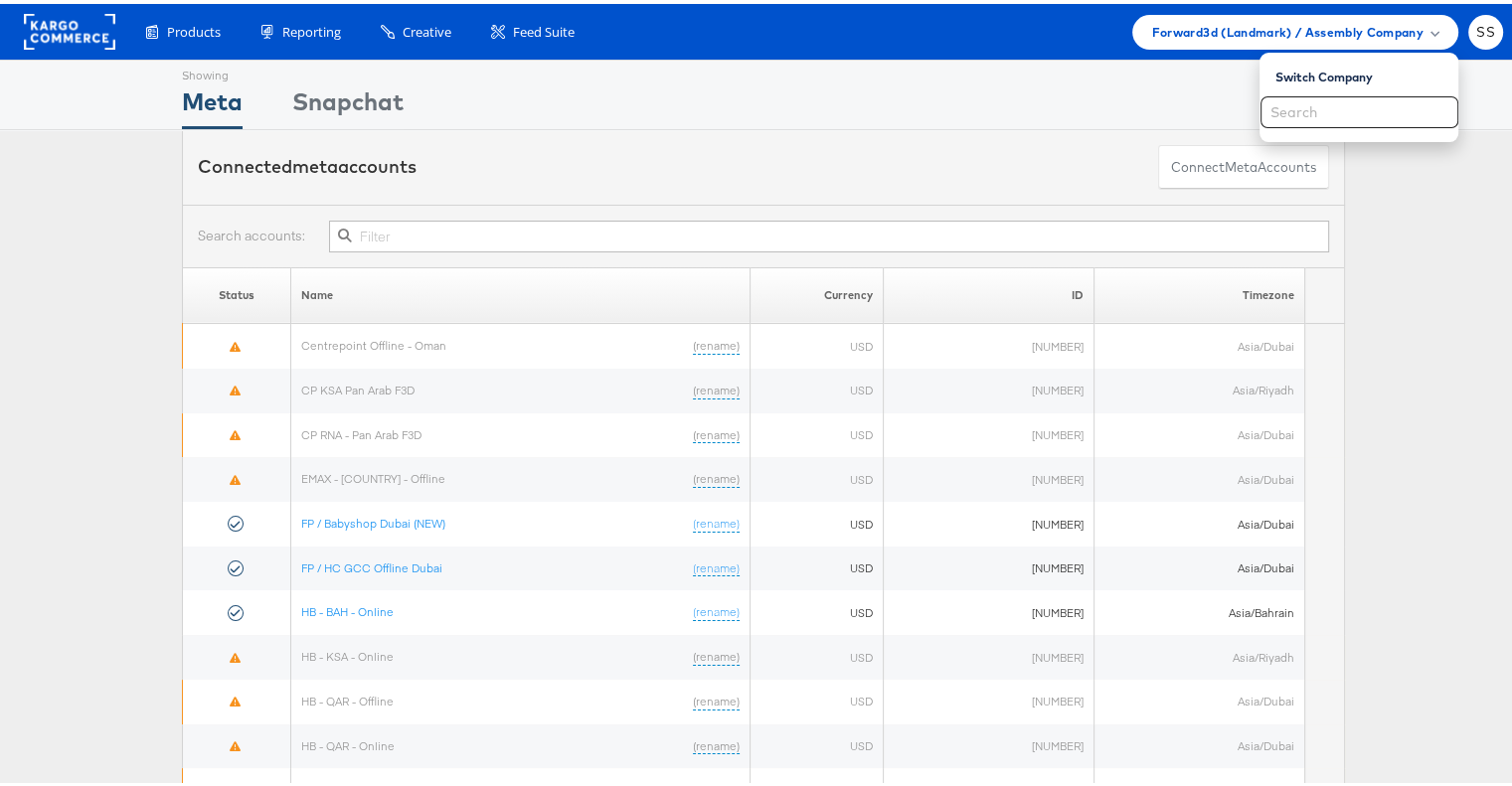 click at bounding box center [829, 233] 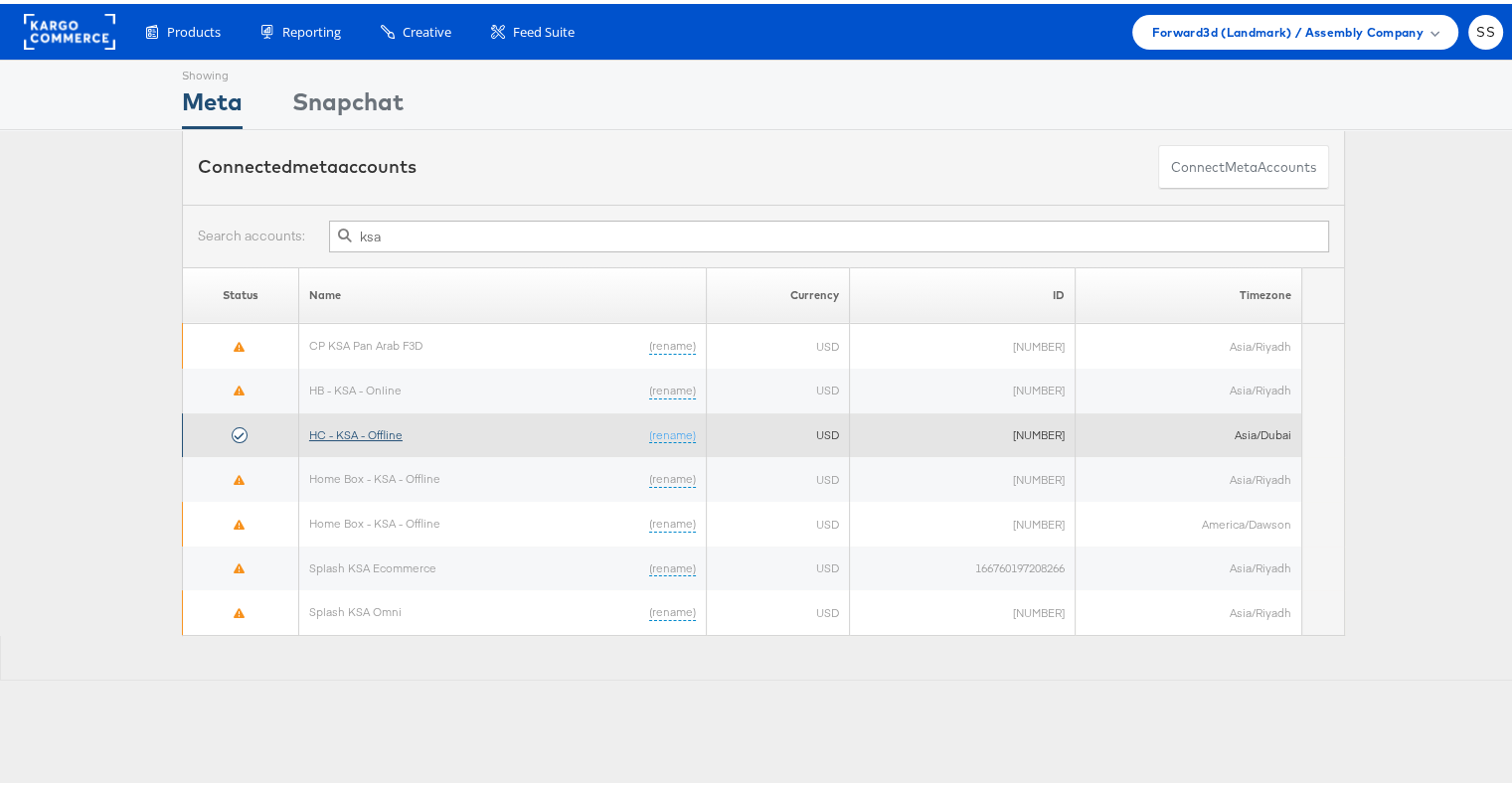 type on "ksa" 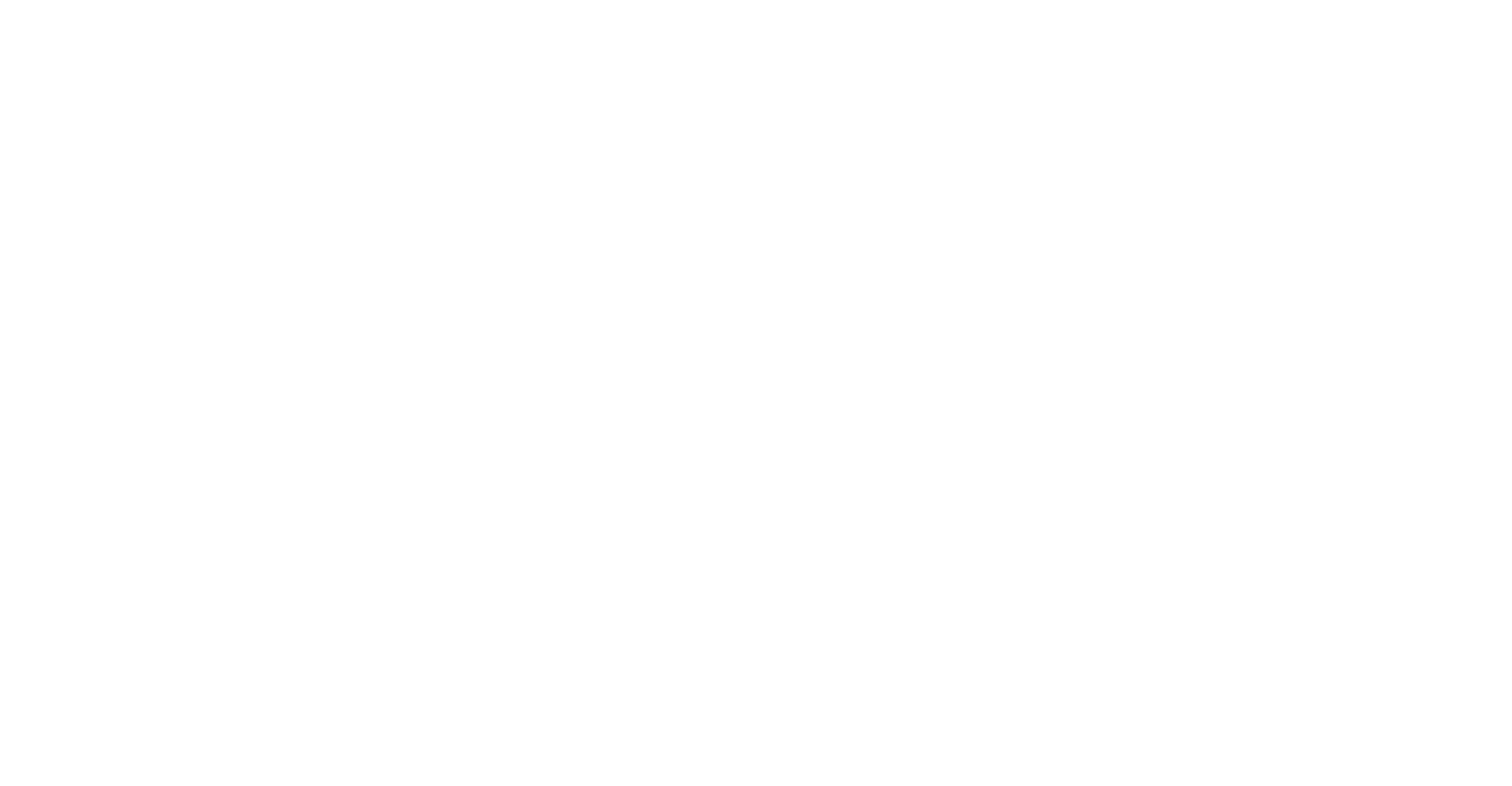 scroll, scrollTop: 0, scrollLeft: 0, axis: both 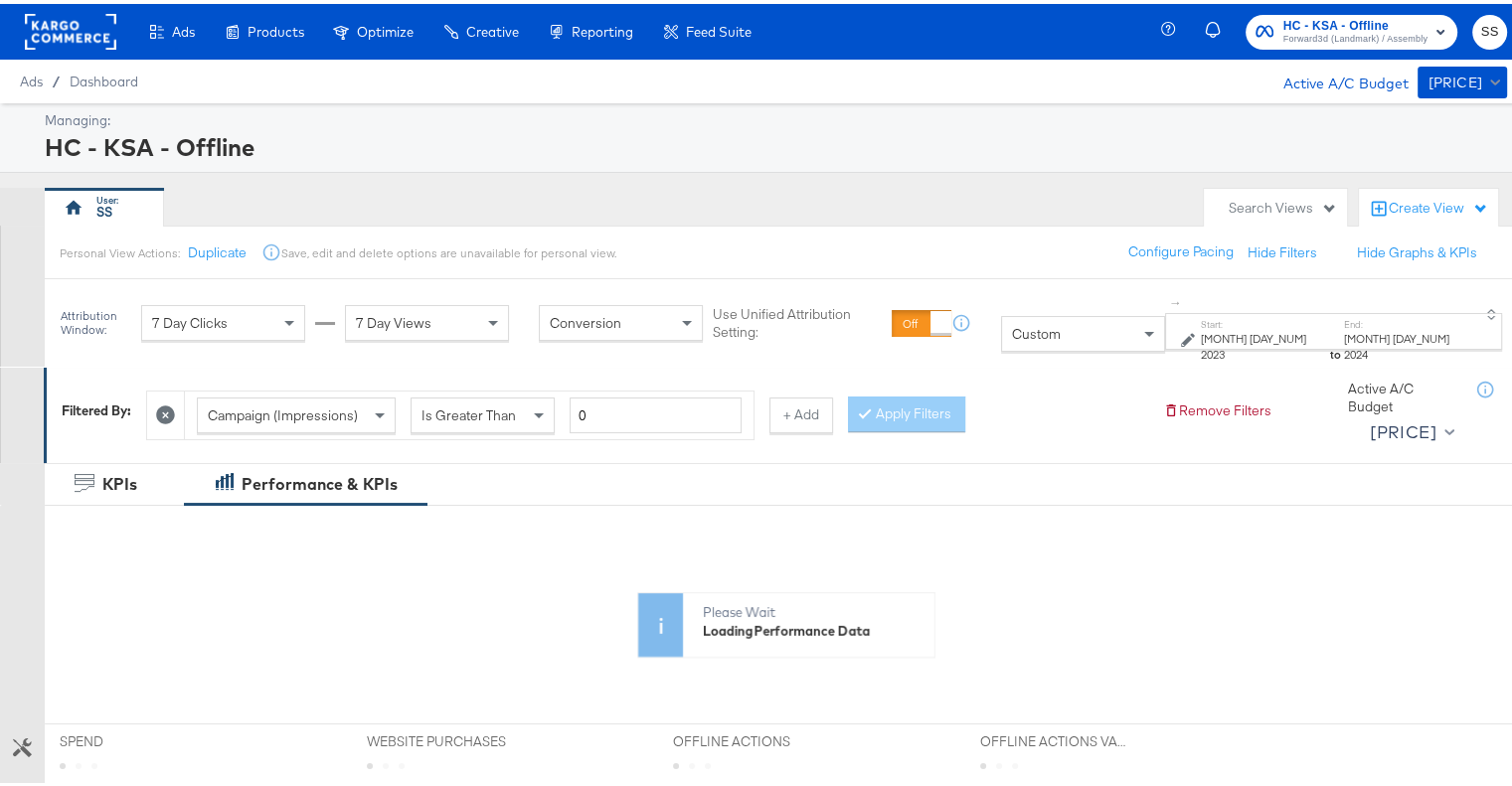 click on "HC - KSA - Offline" at bounding box center [773, 143] 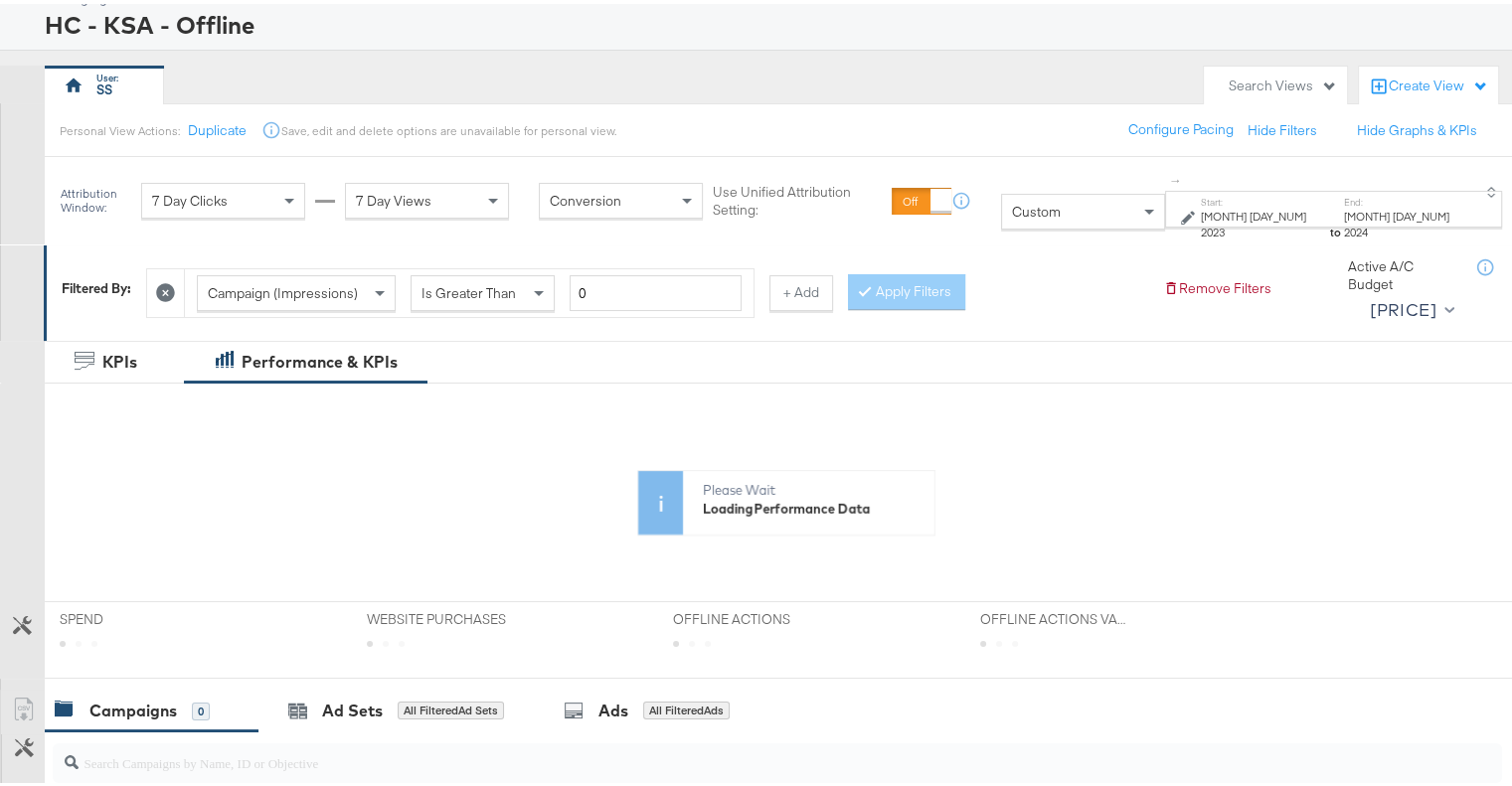 scroll, scrollTop: 139, scrollLeft: 0, axis: vertical 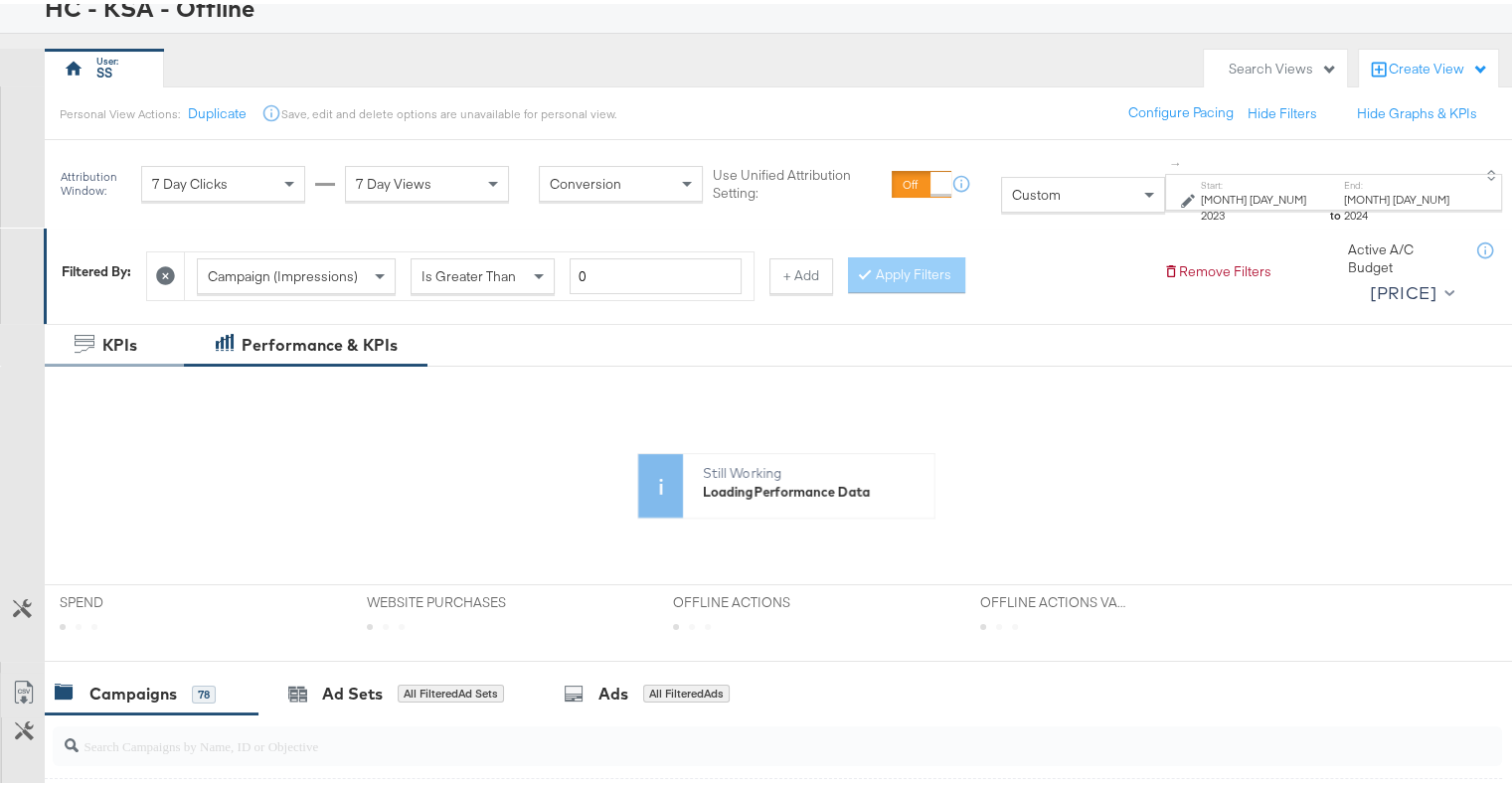 click on "KPIs" at bounding box center (119, 341) 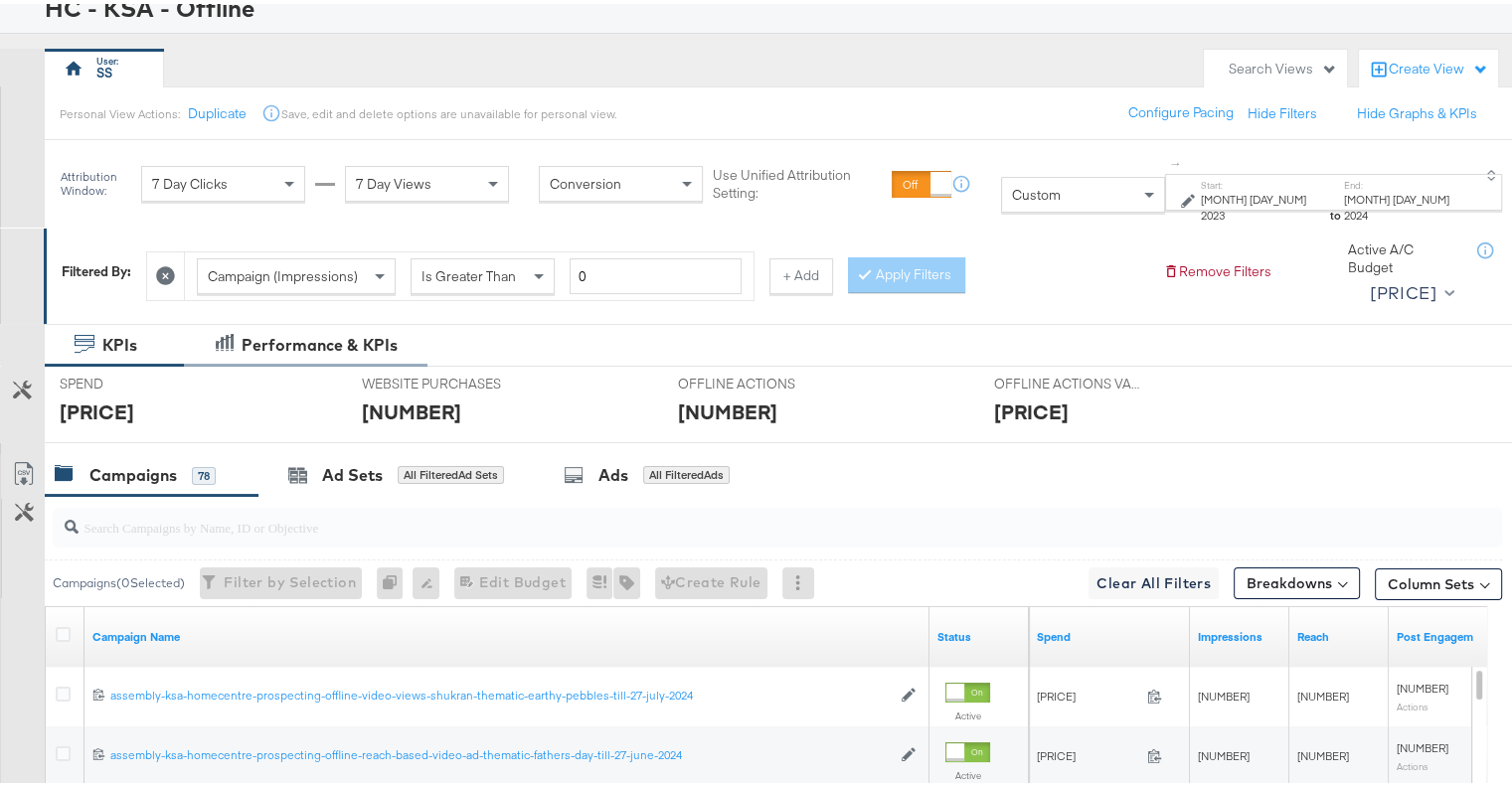 click on "Performance & KPIs" at bounding box center (319, 341) 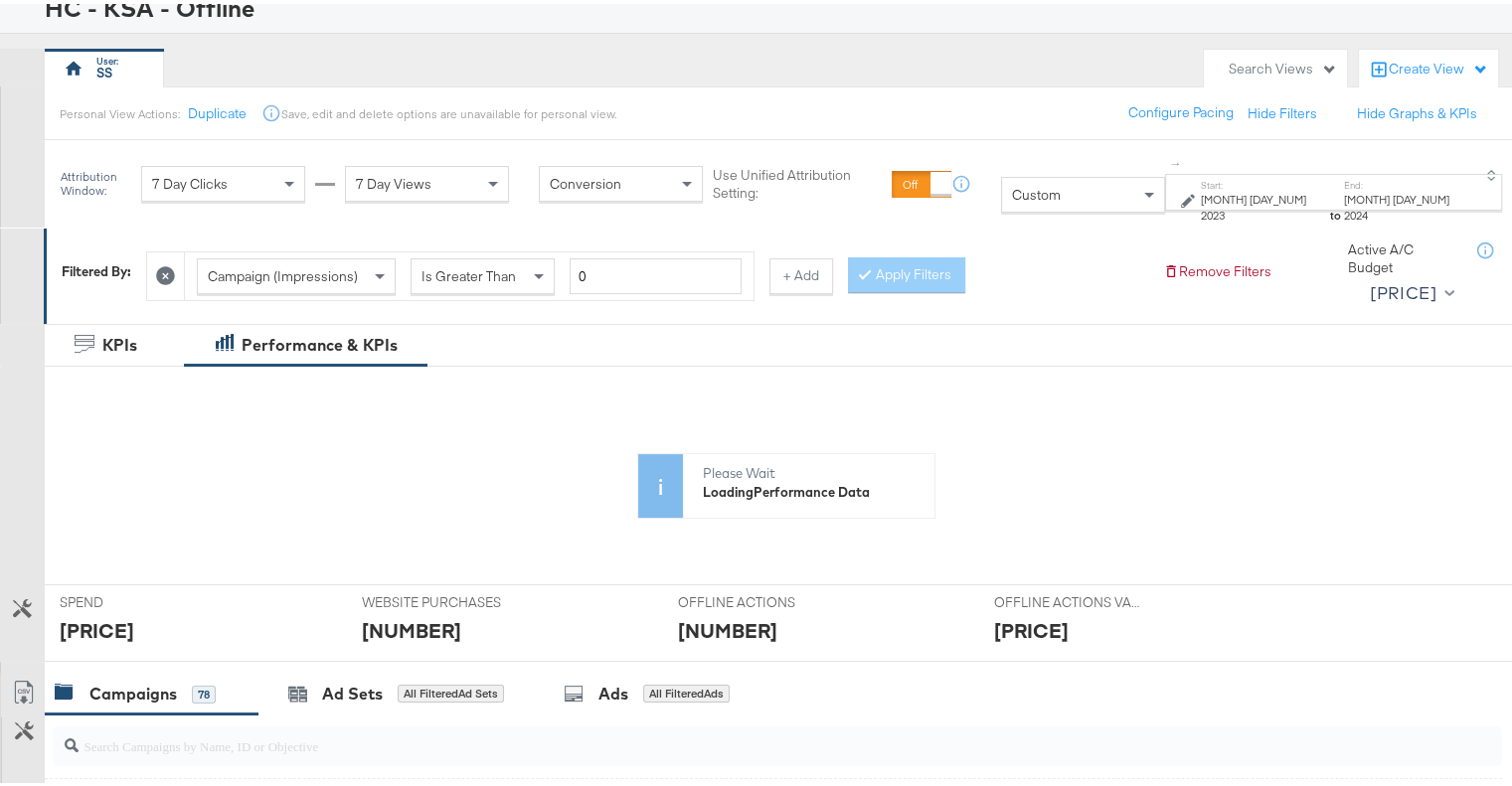 click 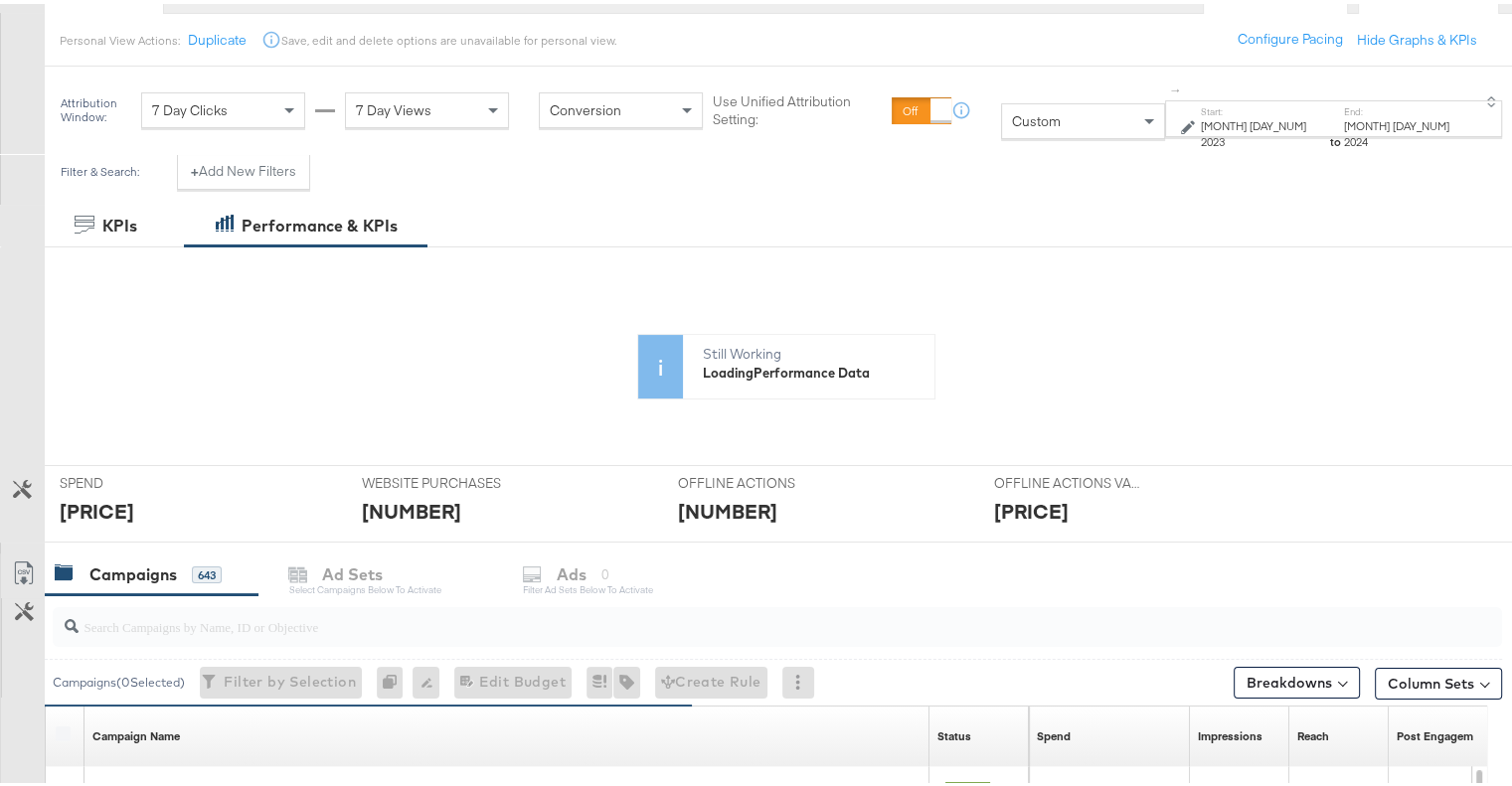 scroll, scrollTop: 211, scrollLeft: 0, axis: vertical 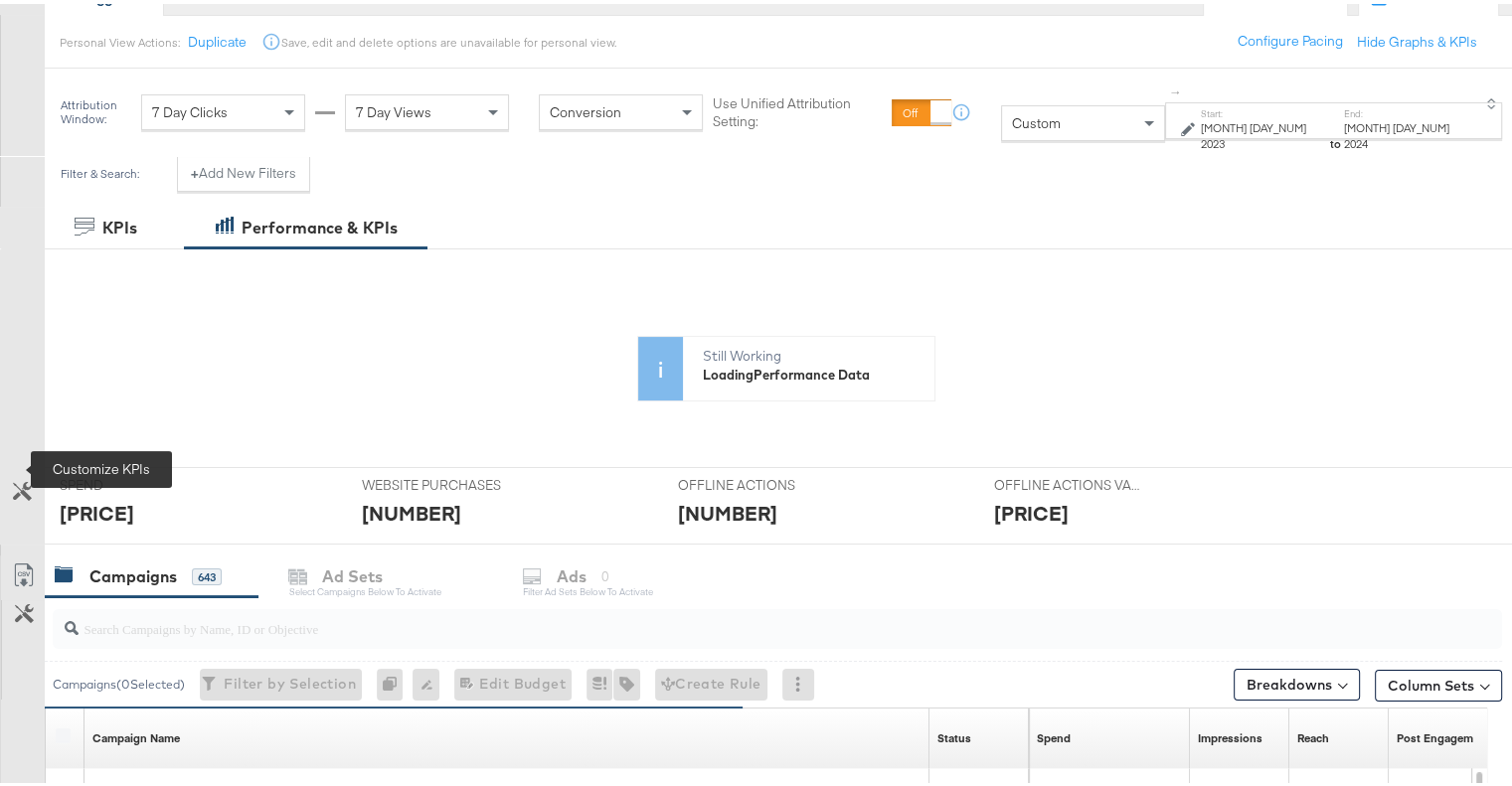 click 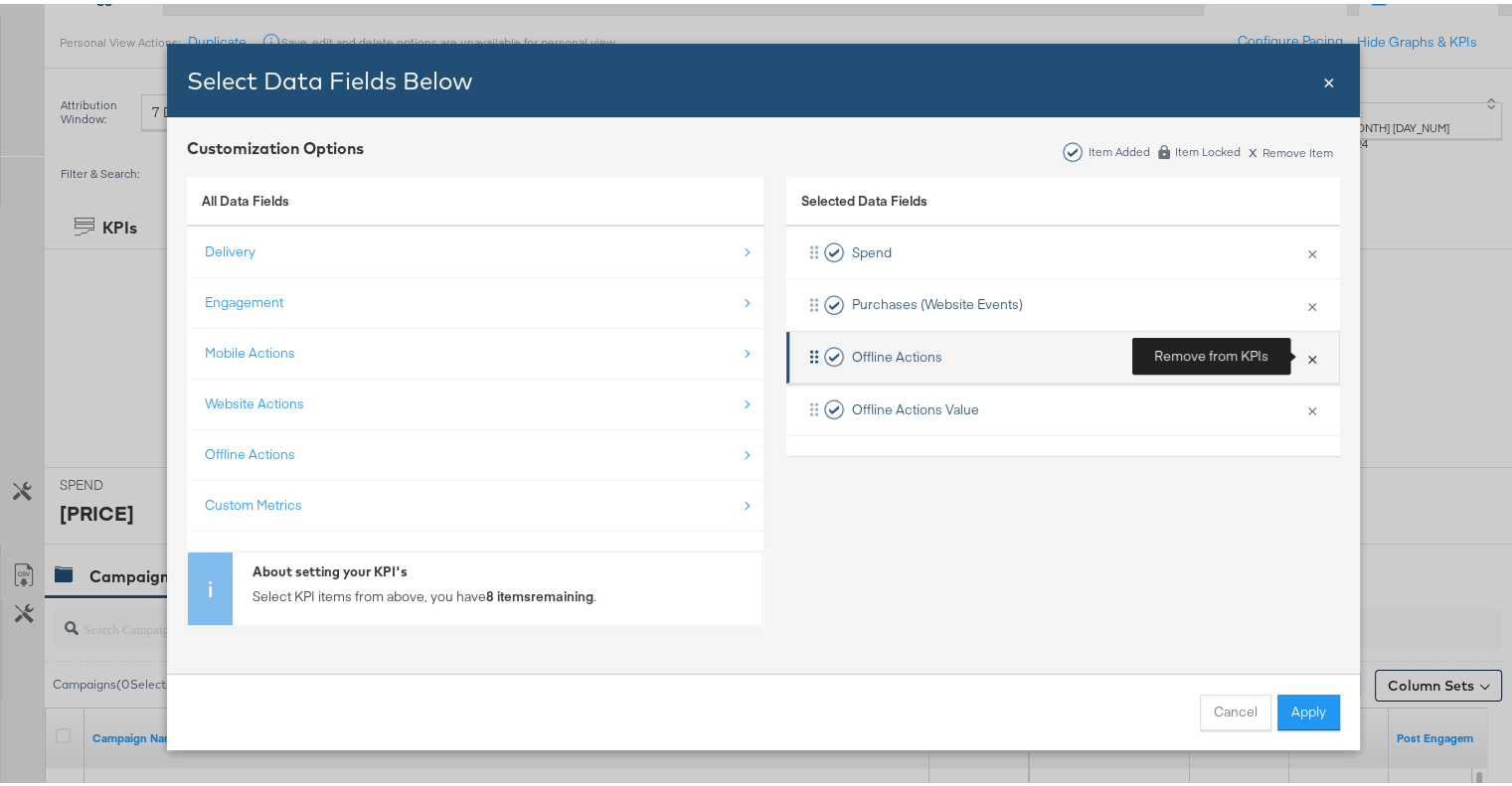 click on "×" at bounding box center (1312, 354) 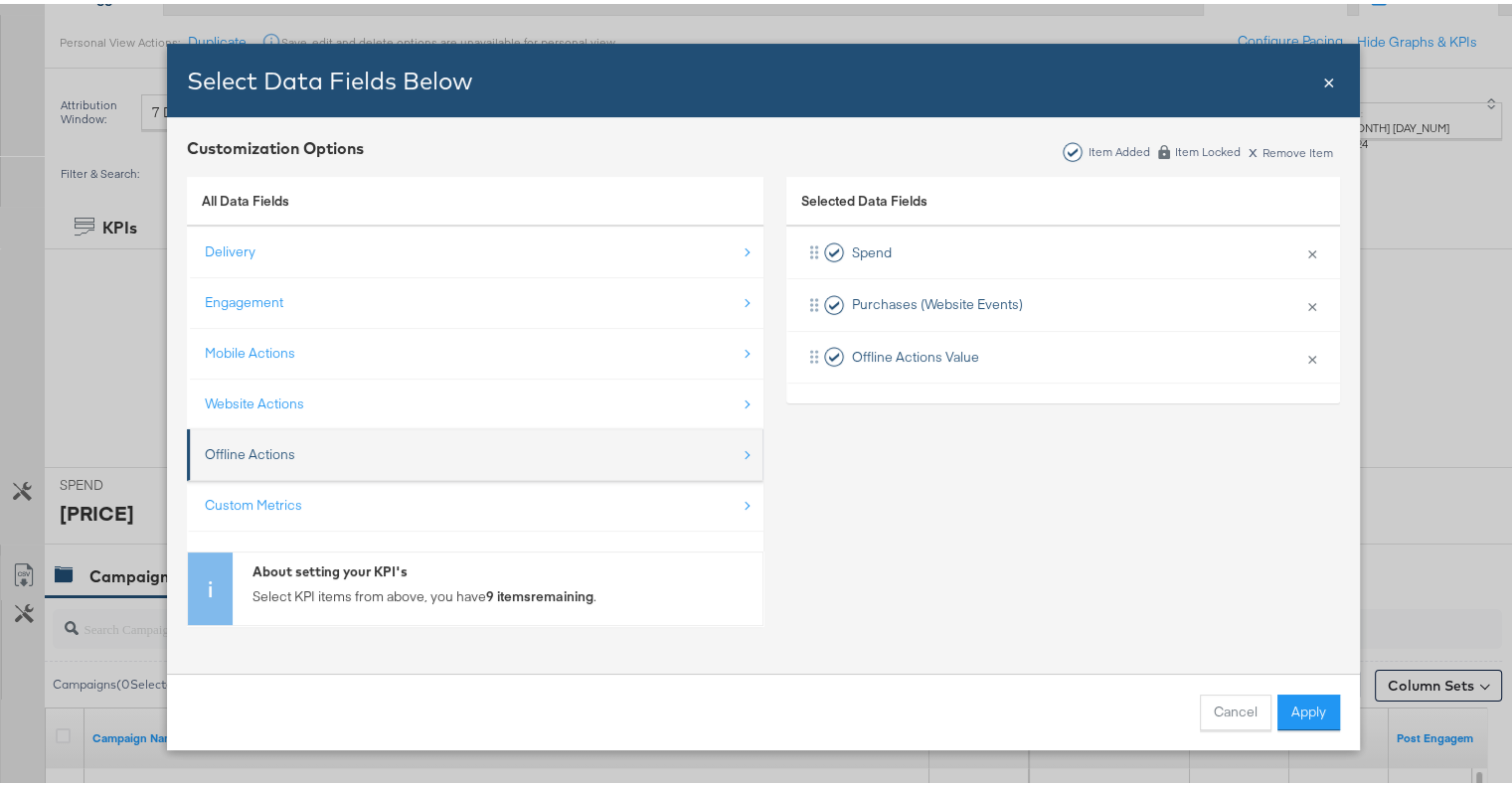 scroll, scrollTop: 0, scrollLeft: 0, axis: both 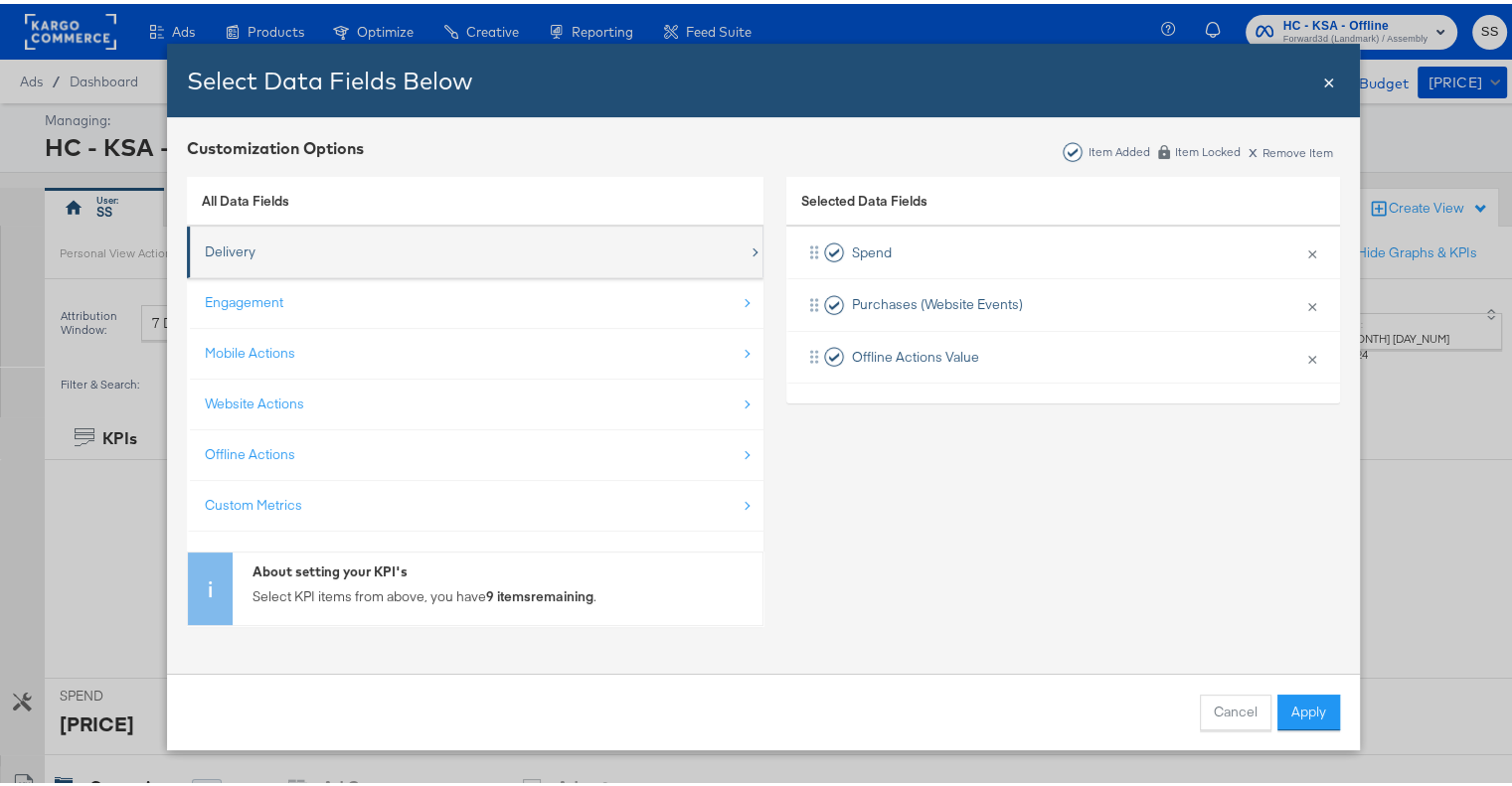 click on "Delivery" at bounding box center (476, 247) 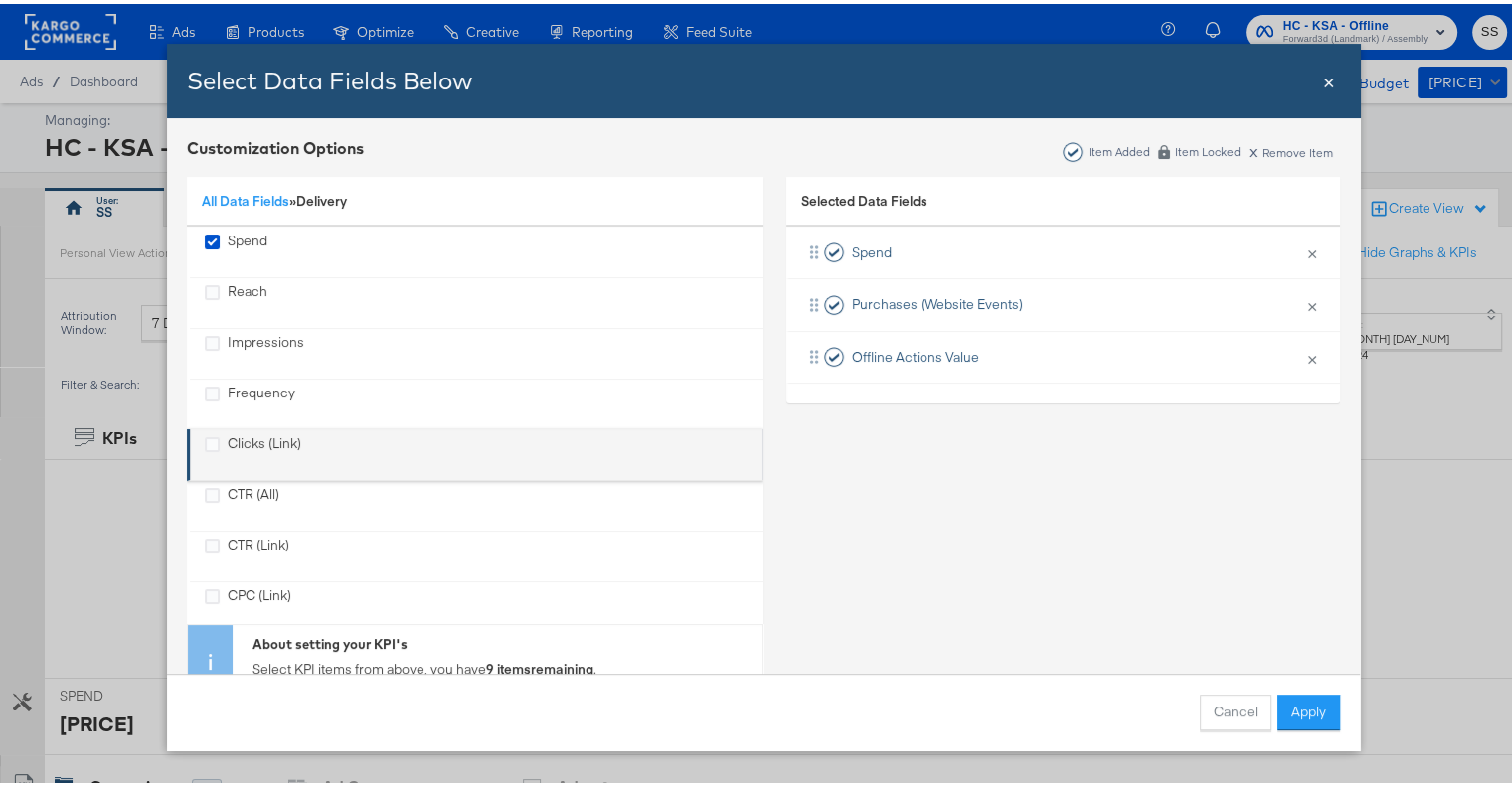 scroll, scrollTop: 178, scrollLeft: 0, axis: vertical 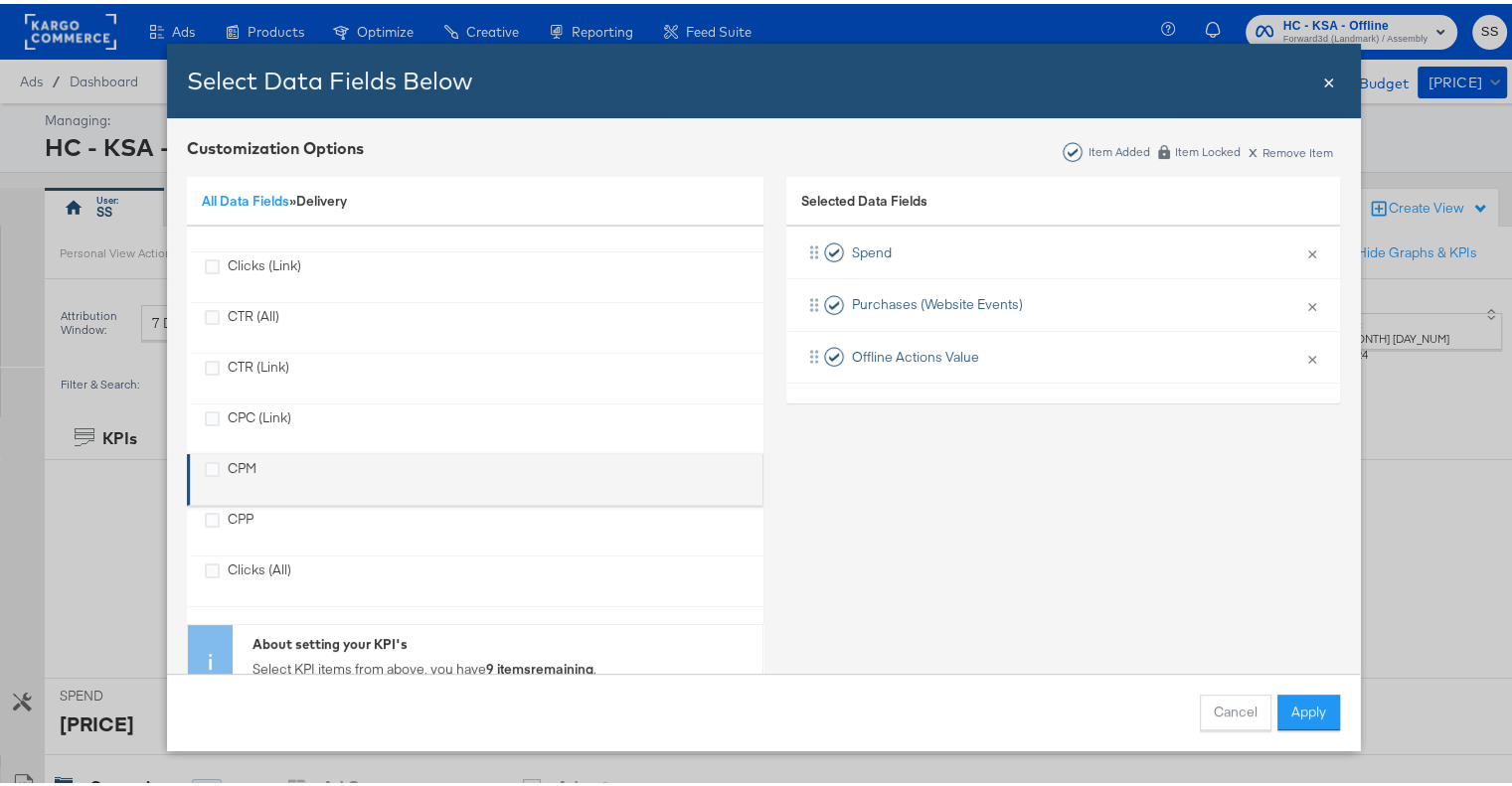 click on "CPM" at bounding box center (475, 476) 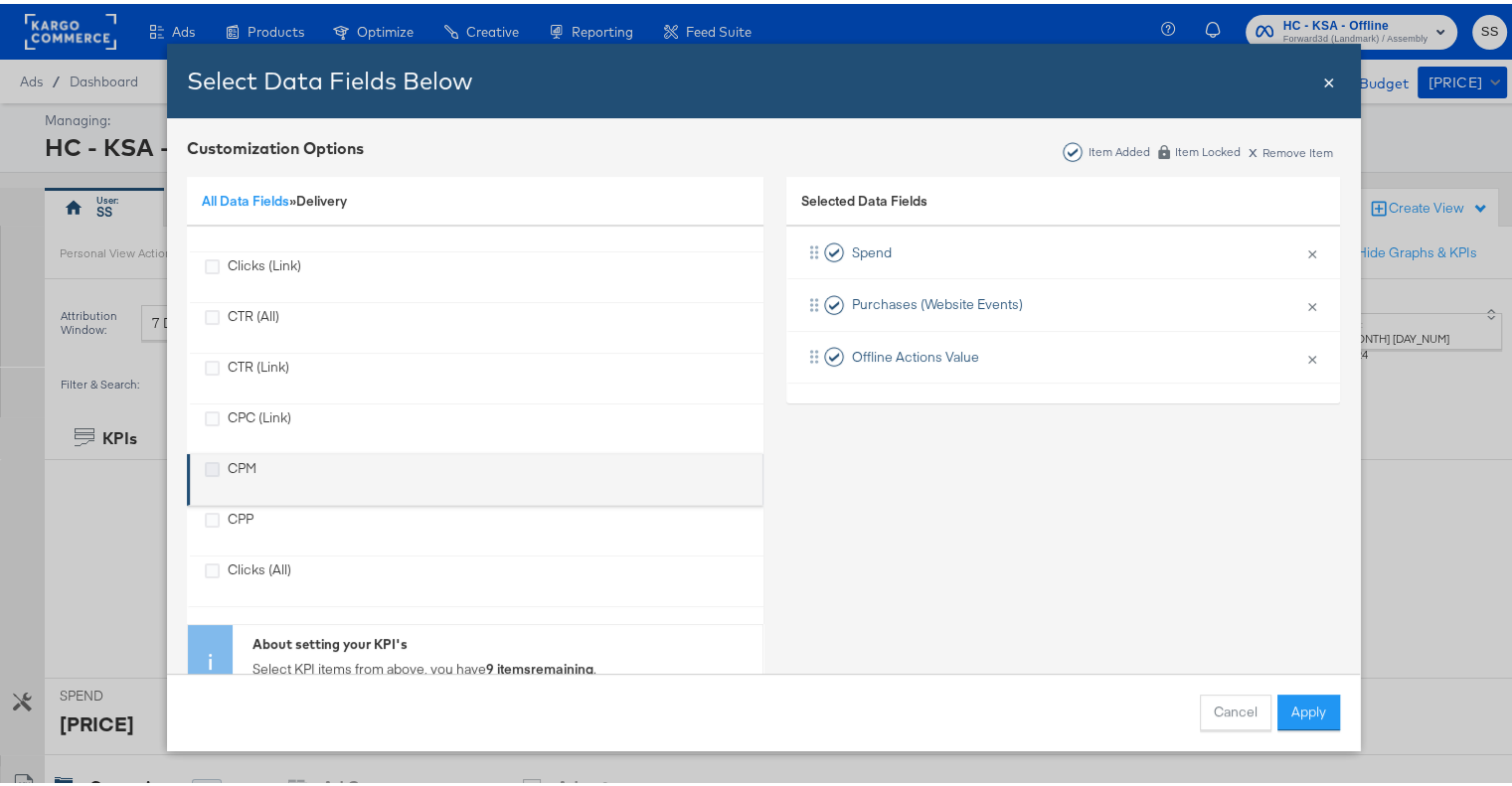click at bounding box center (212, 465) 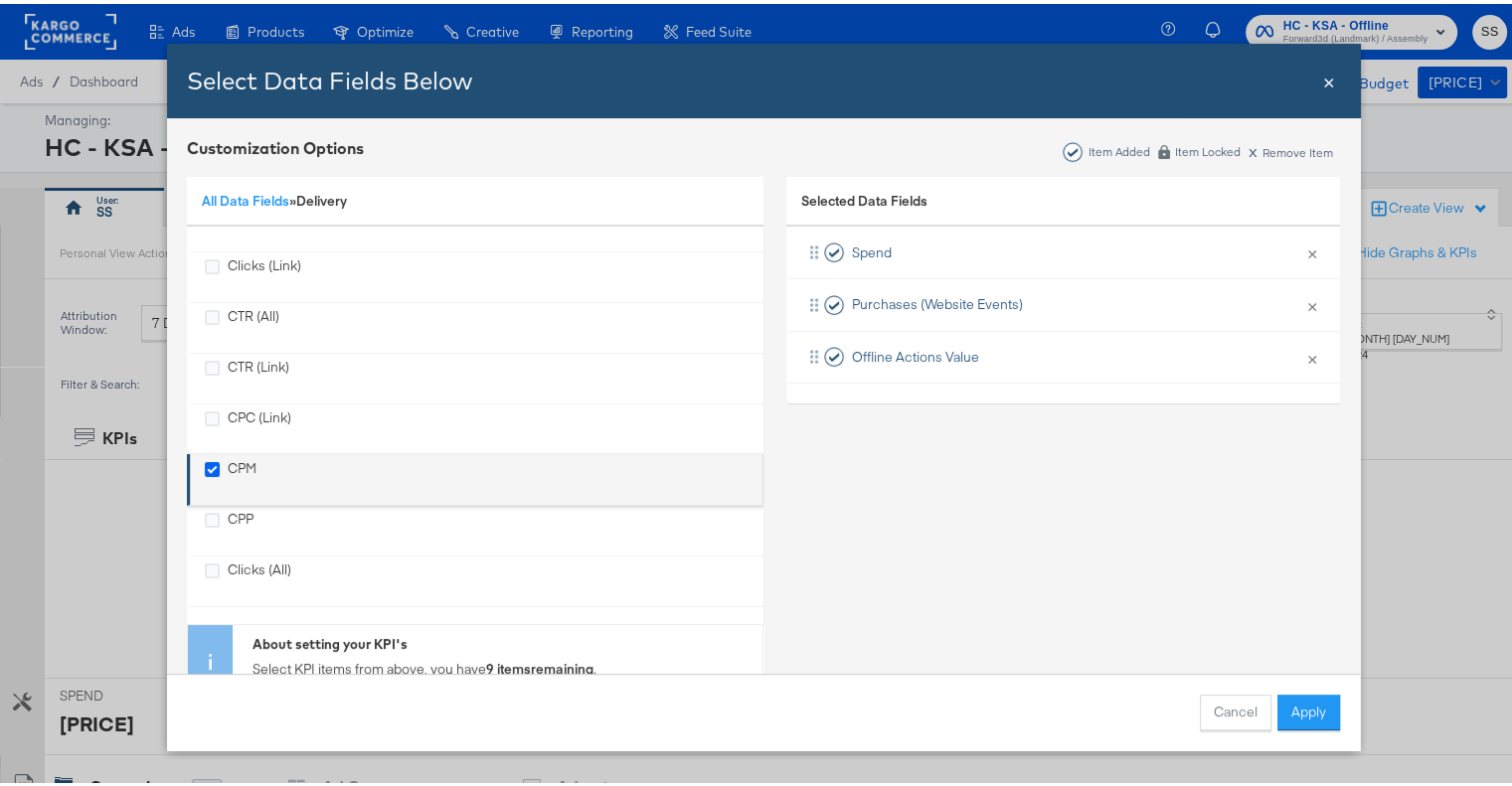 click at bounding box center (0, 0) 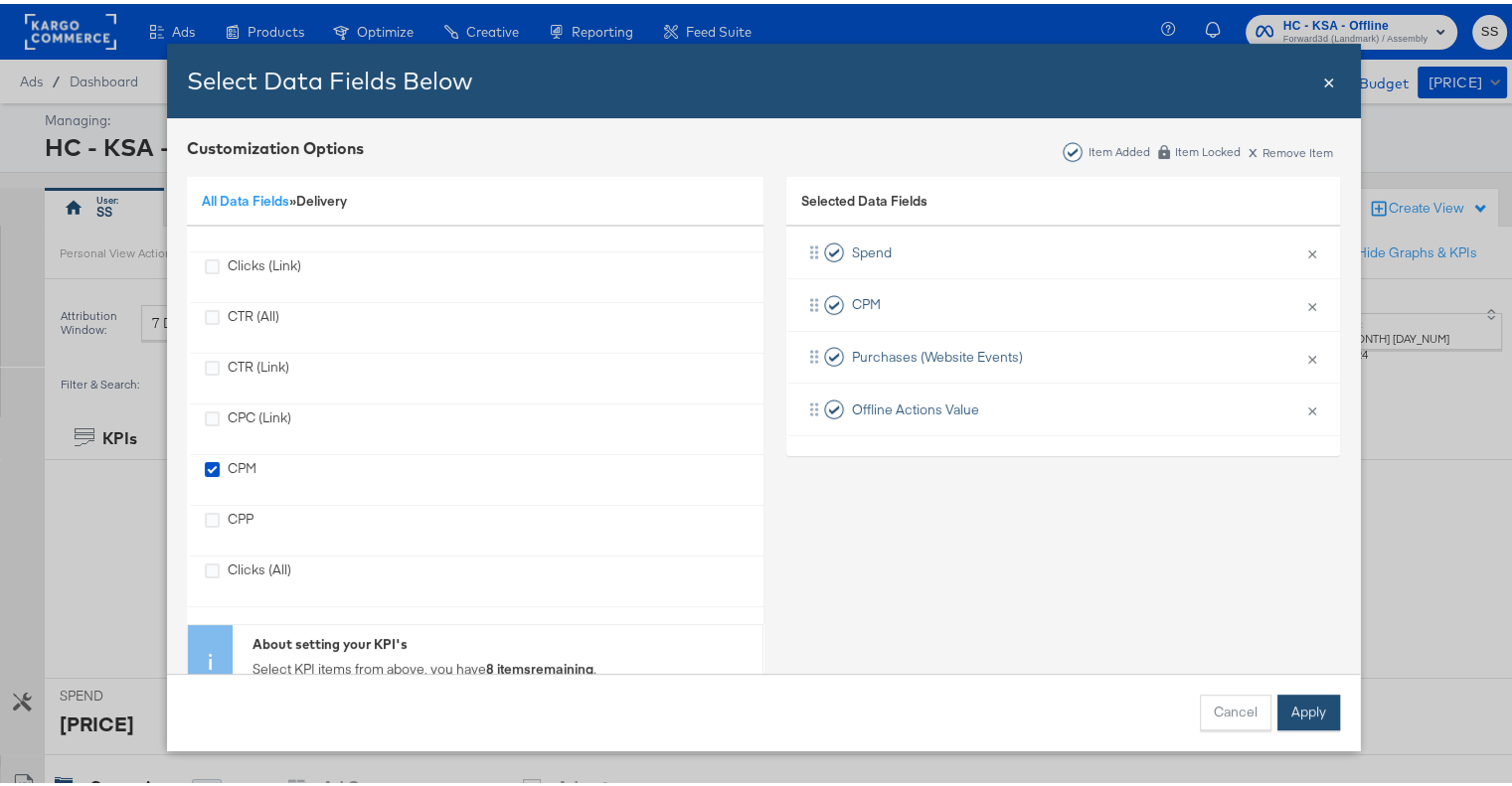 click on "Apply" at bounding box center (1308, 708) 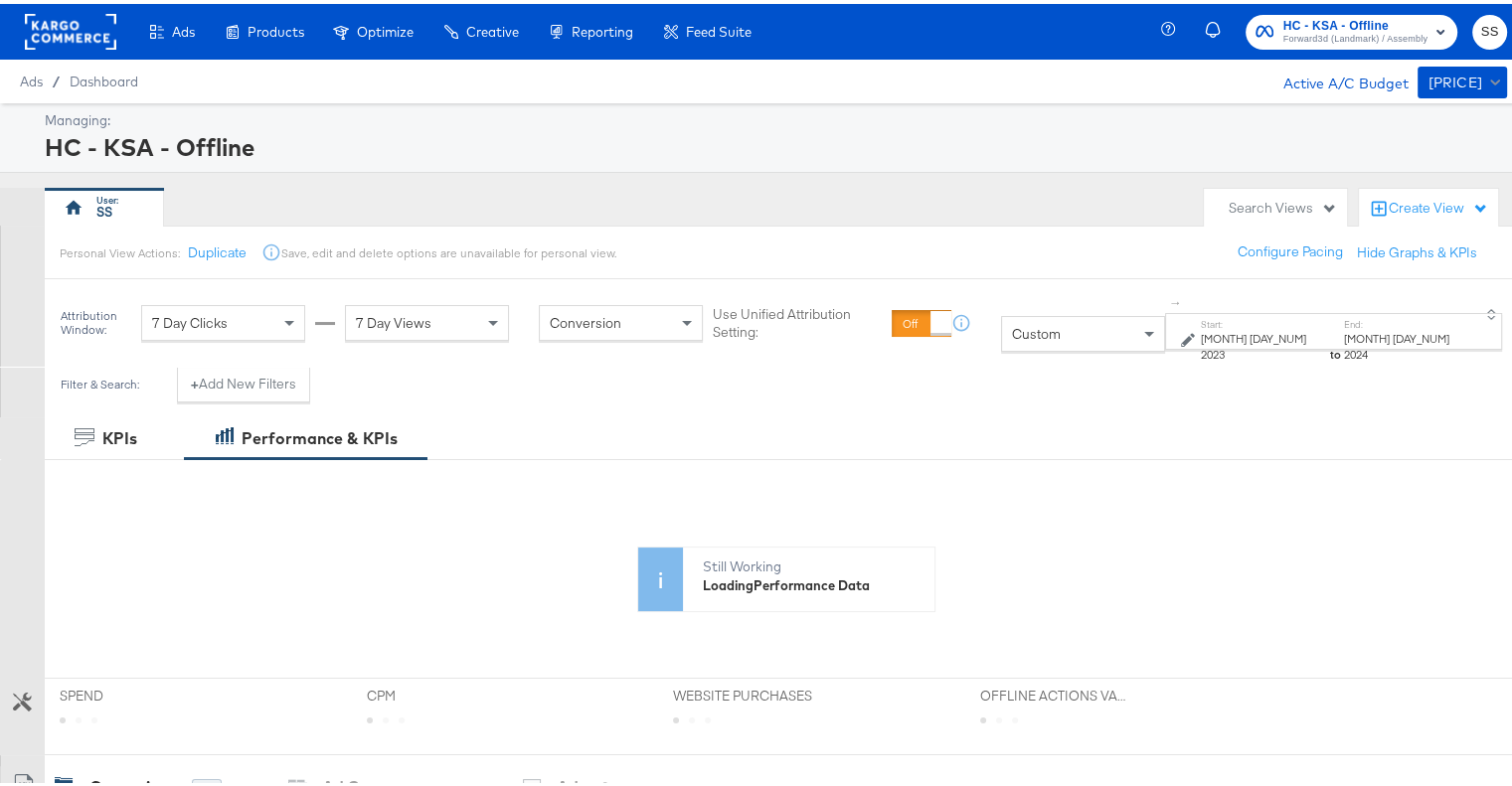 scroll, scrollTop: 0, scrollLeft: 0, axis: both 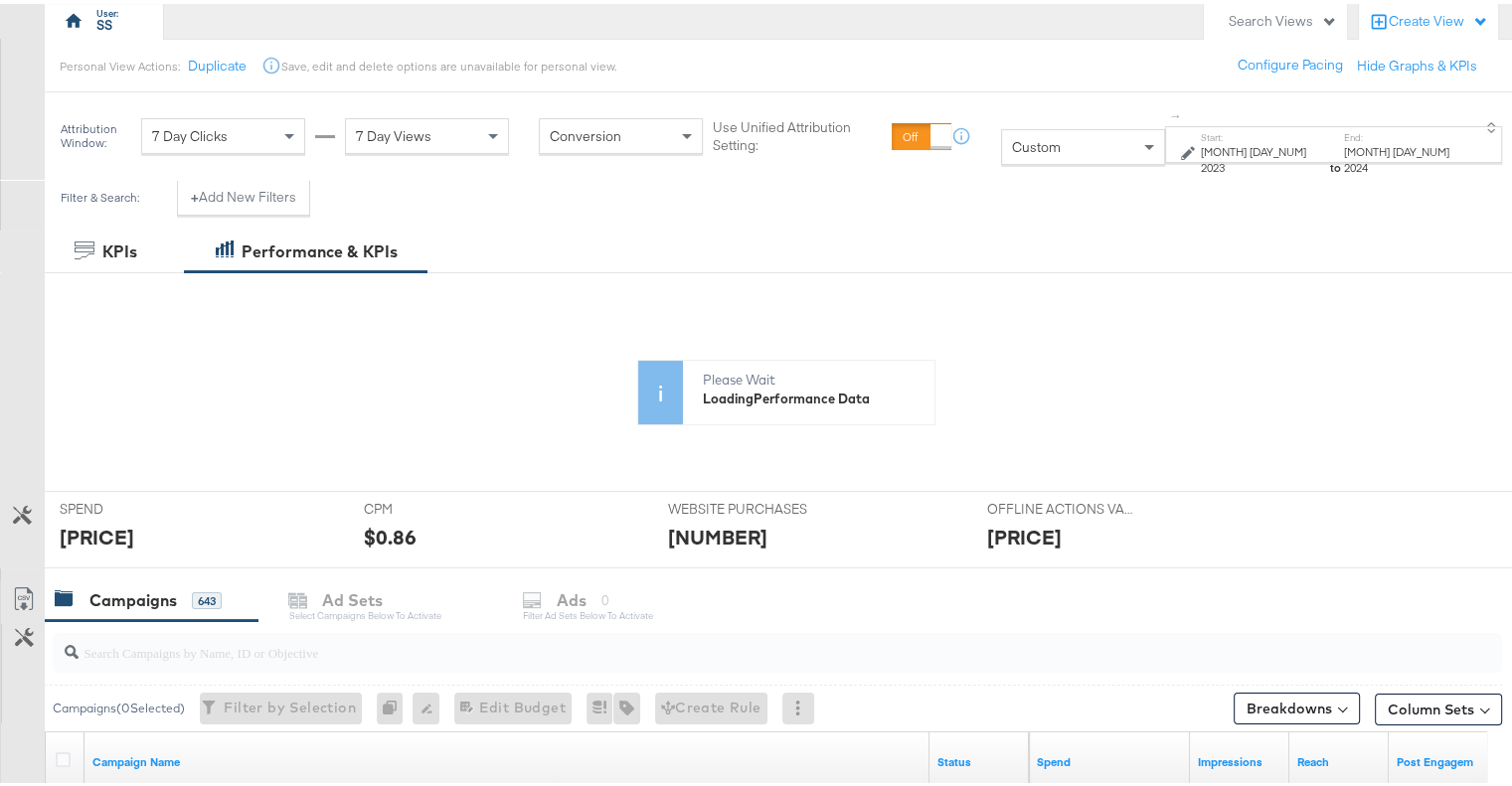 click 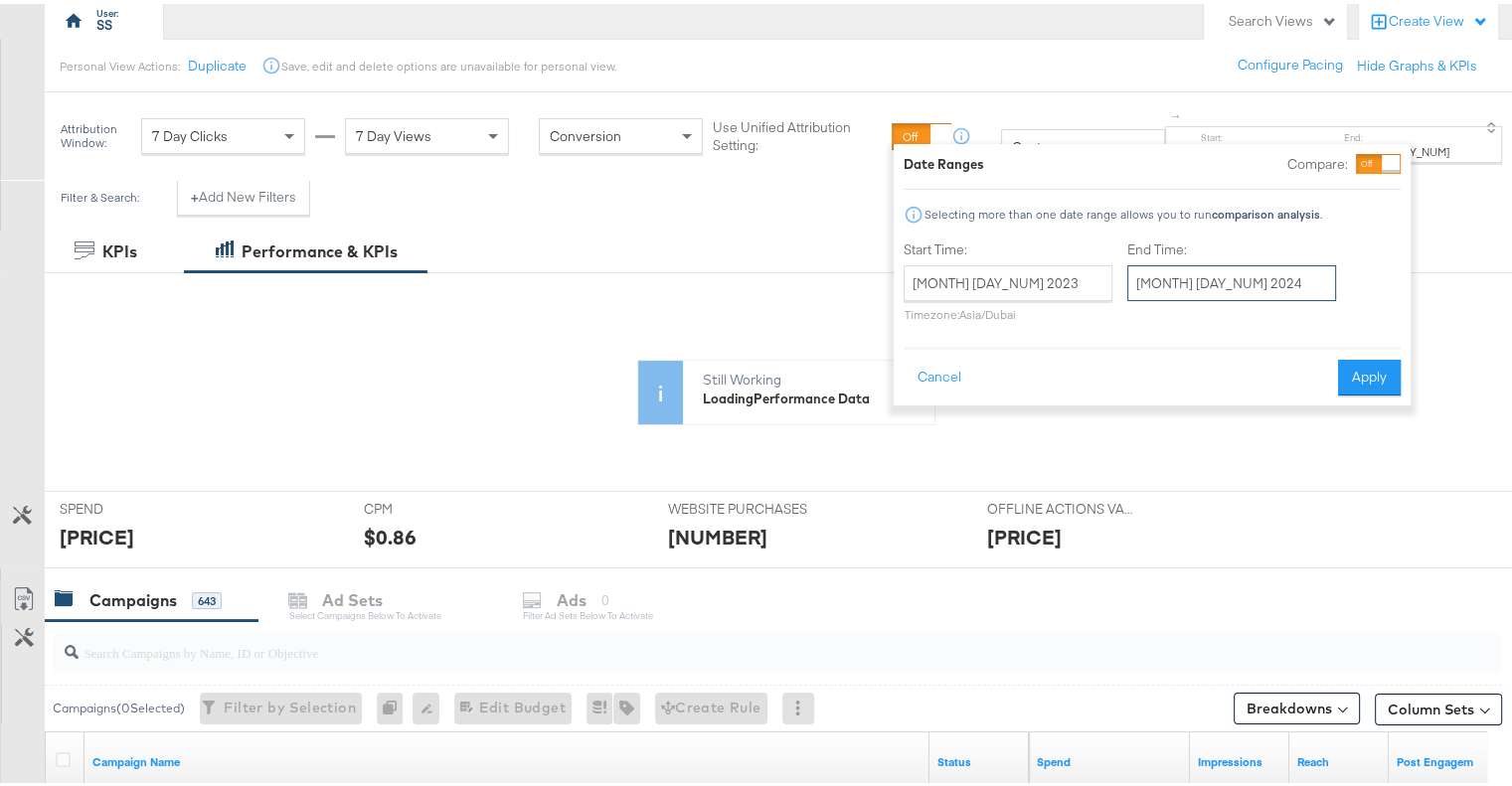 click on "[MONTH] [DAY_NUM] 2024" at bounding box center [1232, 279] 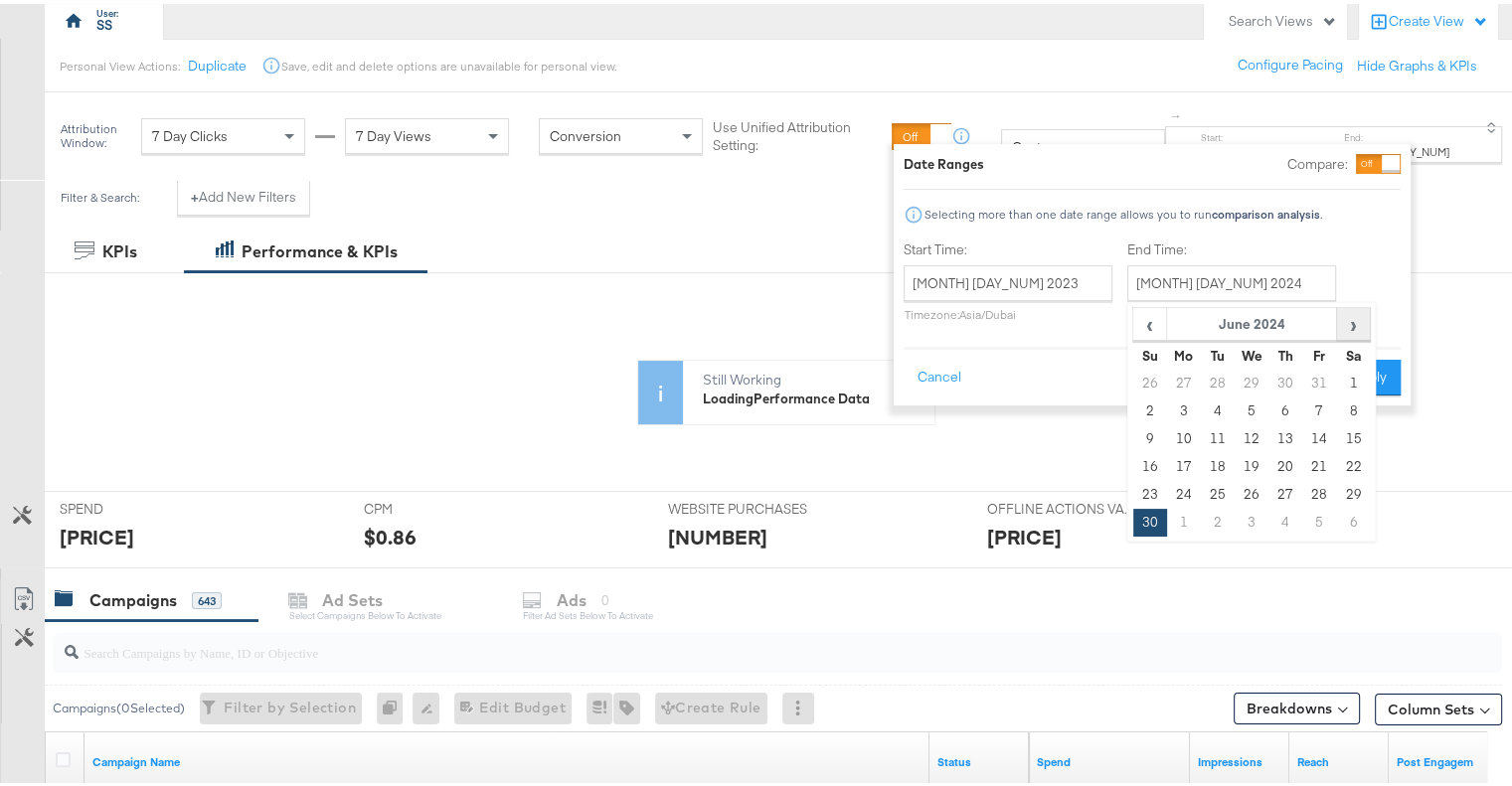 click on "›" at bounding box center (1353, 320) 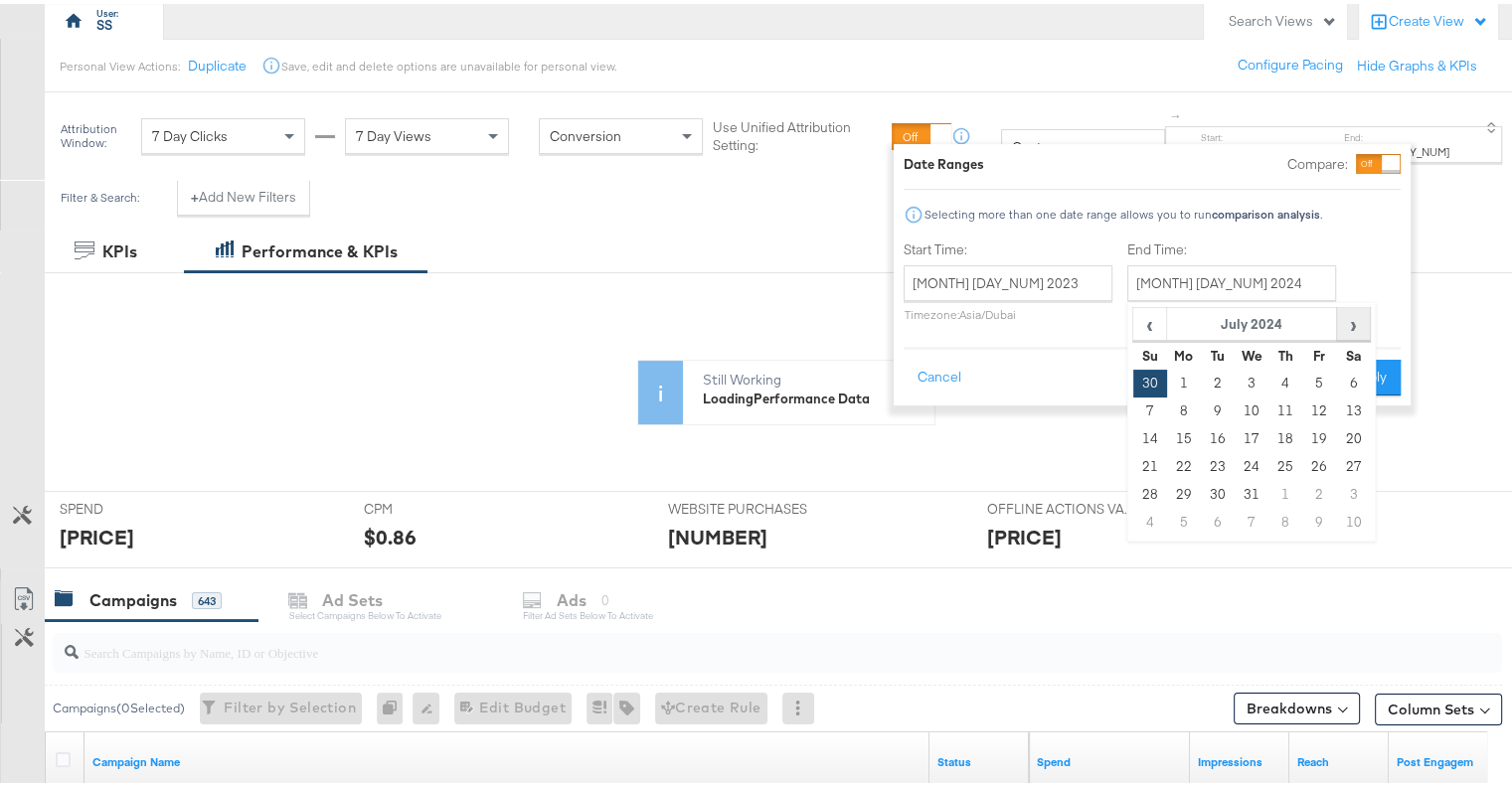 click on "›" at bounding box center (1353, 320) 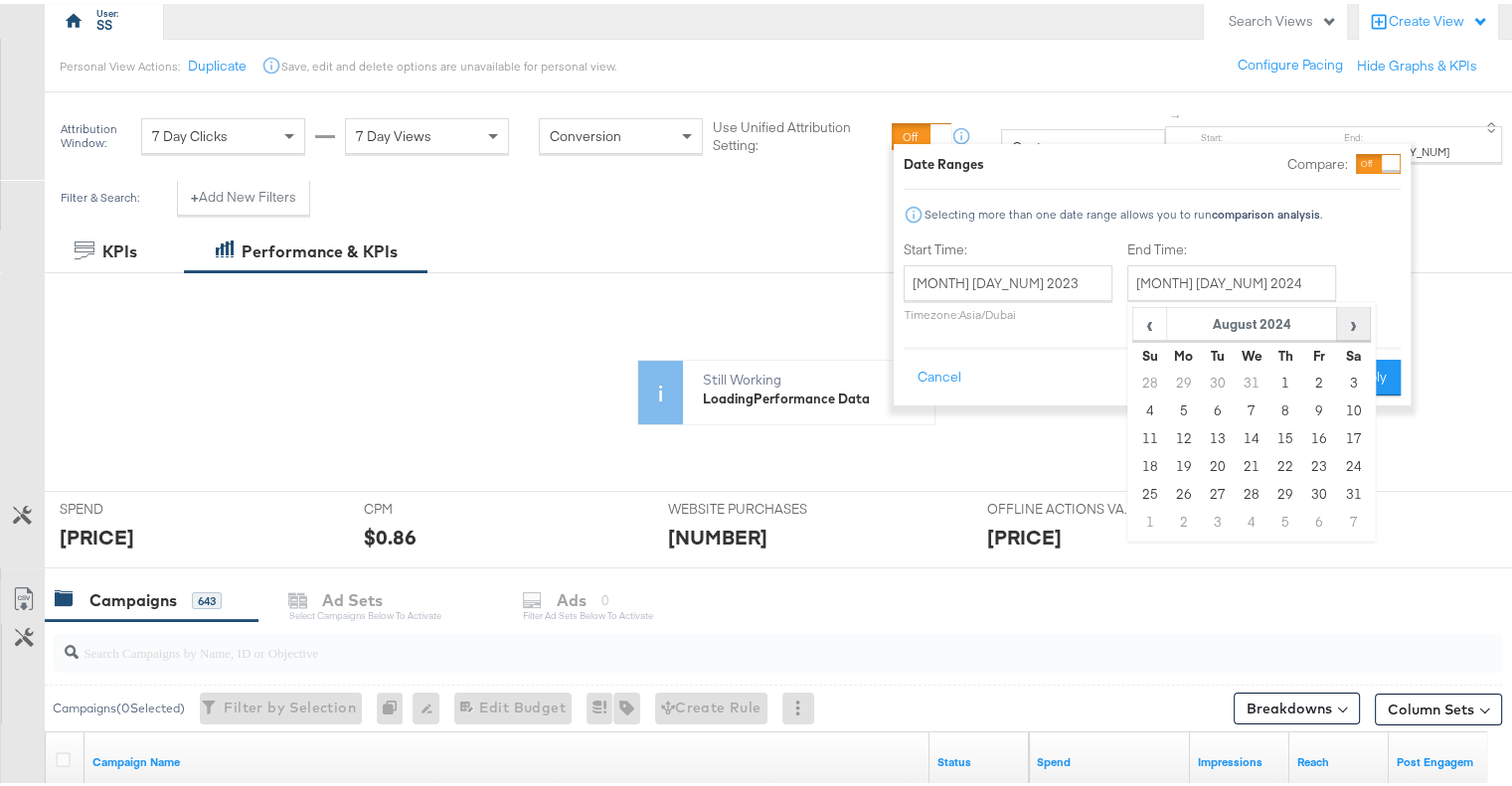 click on "›" at bounding box center (1353, 320) 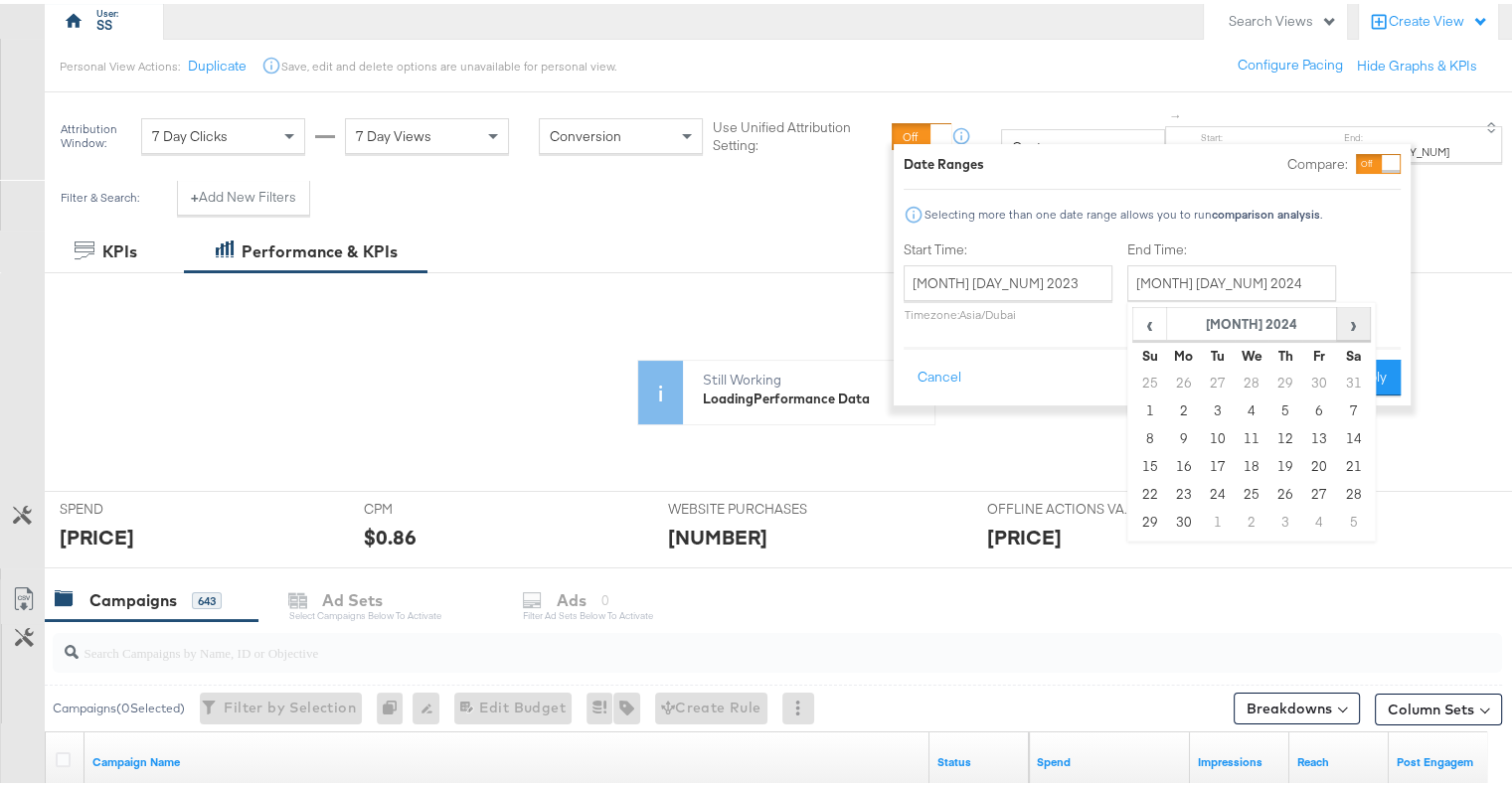 click on "›" at bounding box center (1353, 320) 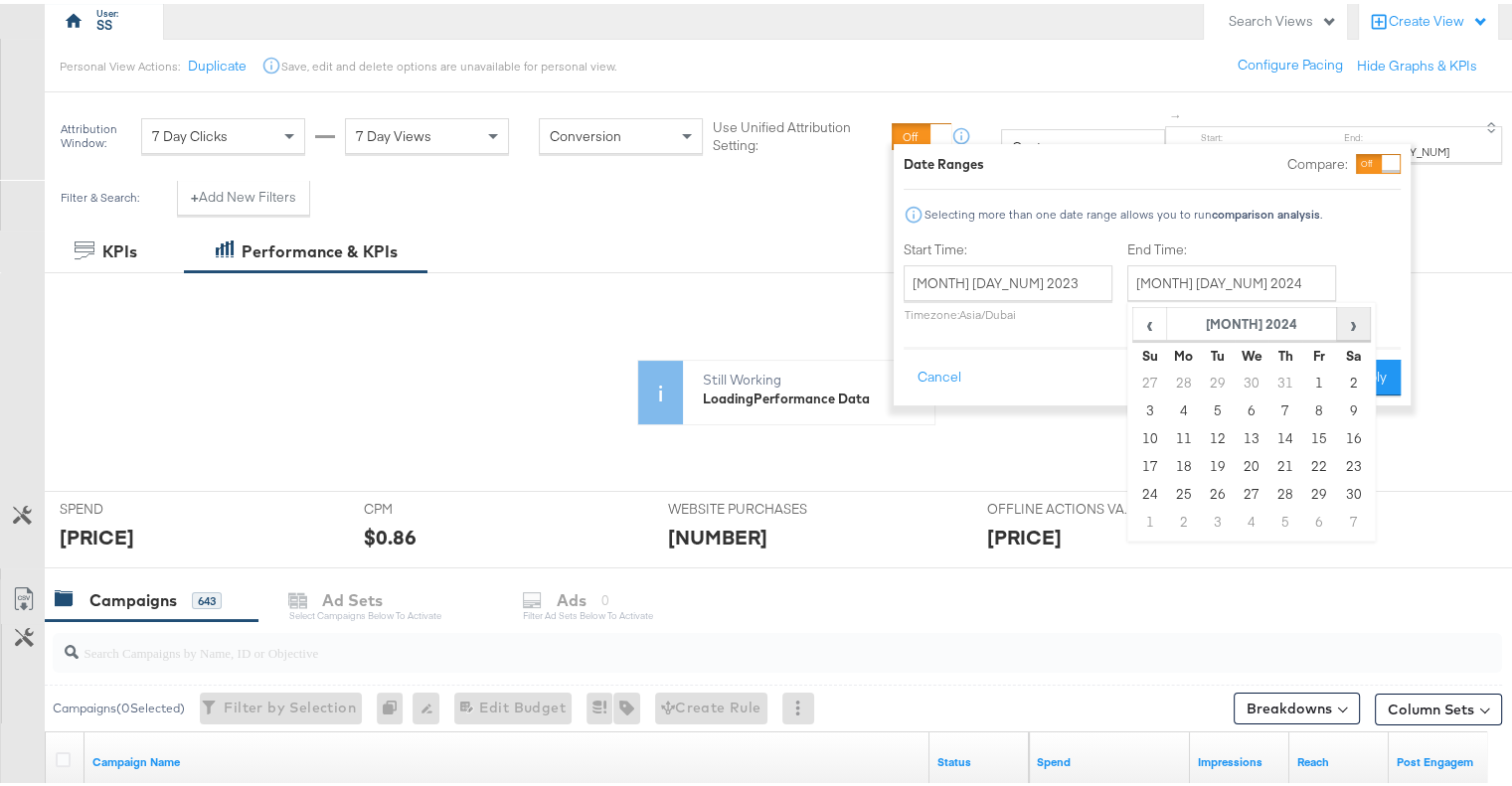 click on "›" at bounding box center [1353, 320] 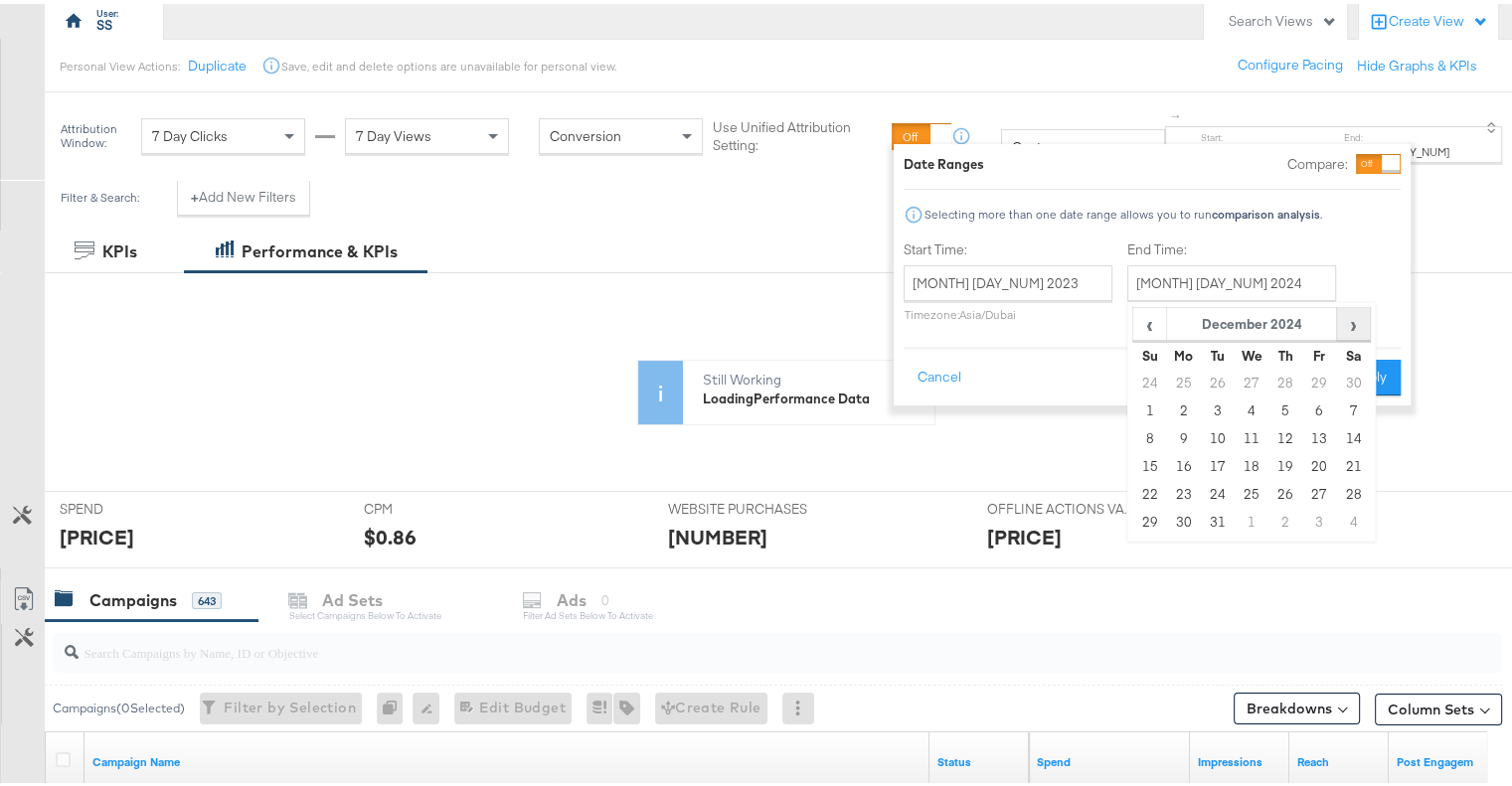 click on "›" at bounding box center [1353, 320] 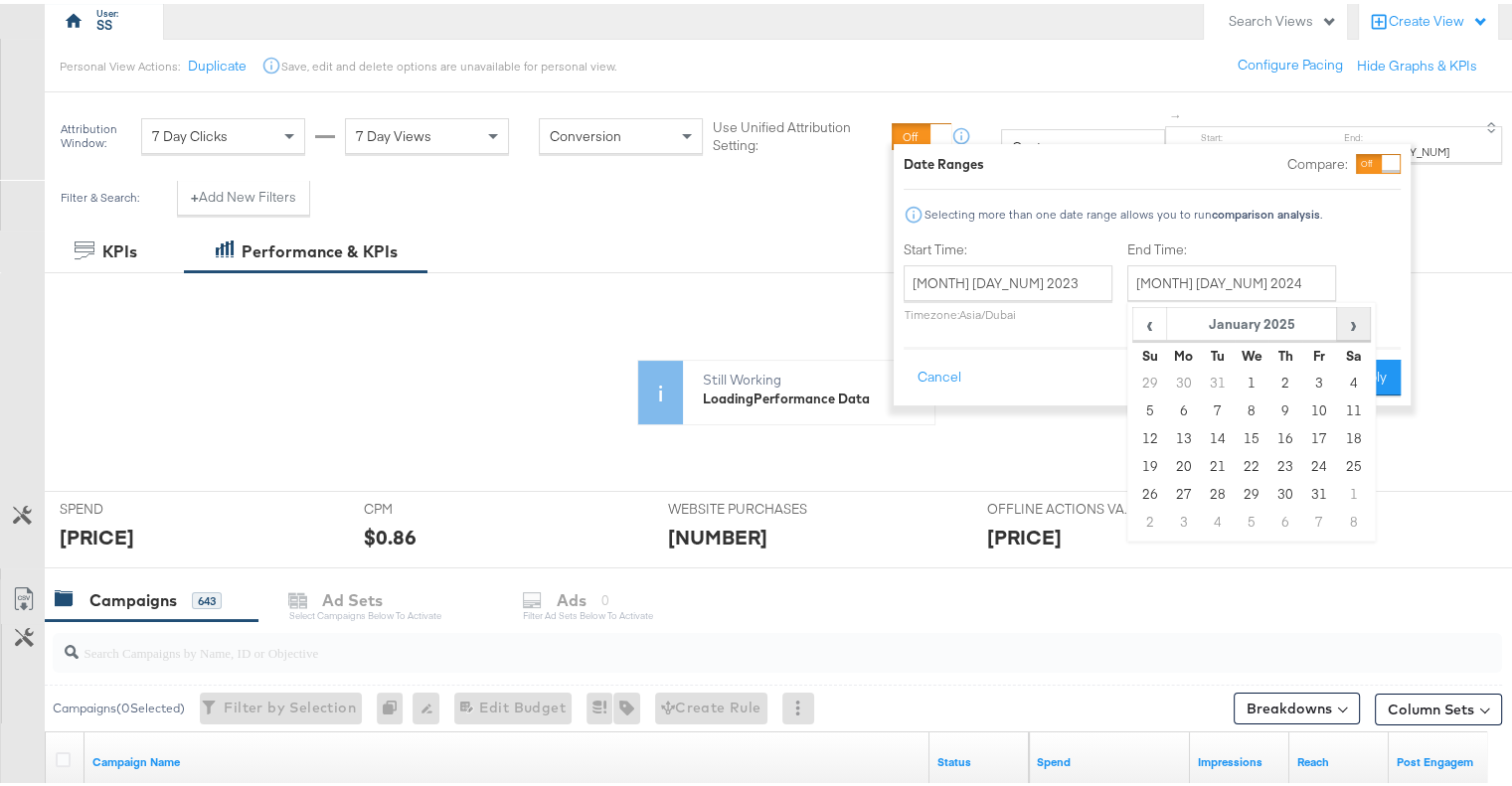 click on "›" at bounding box center [1353, 320] 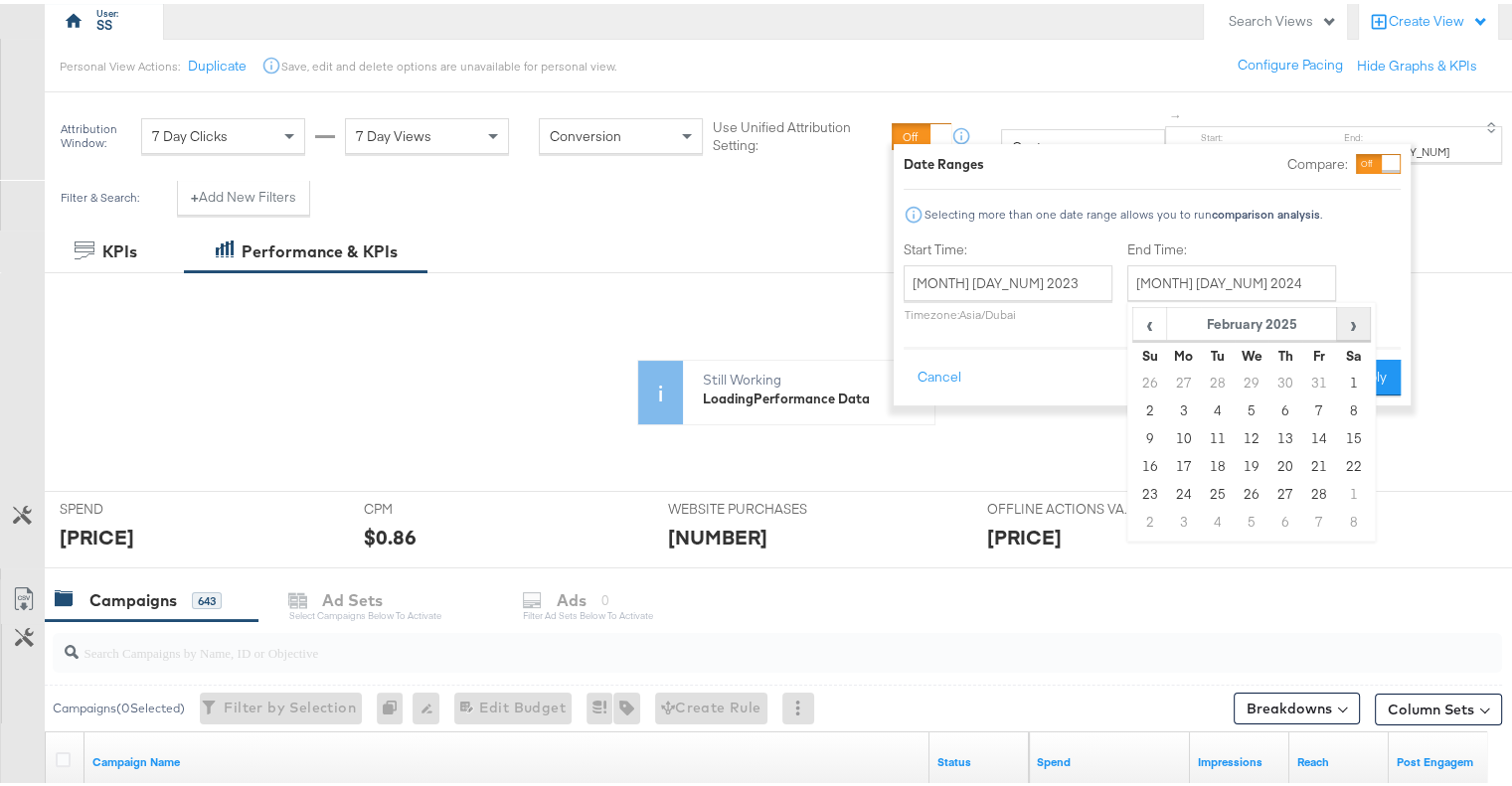 click on "›" at bounding box center [1353, 320] 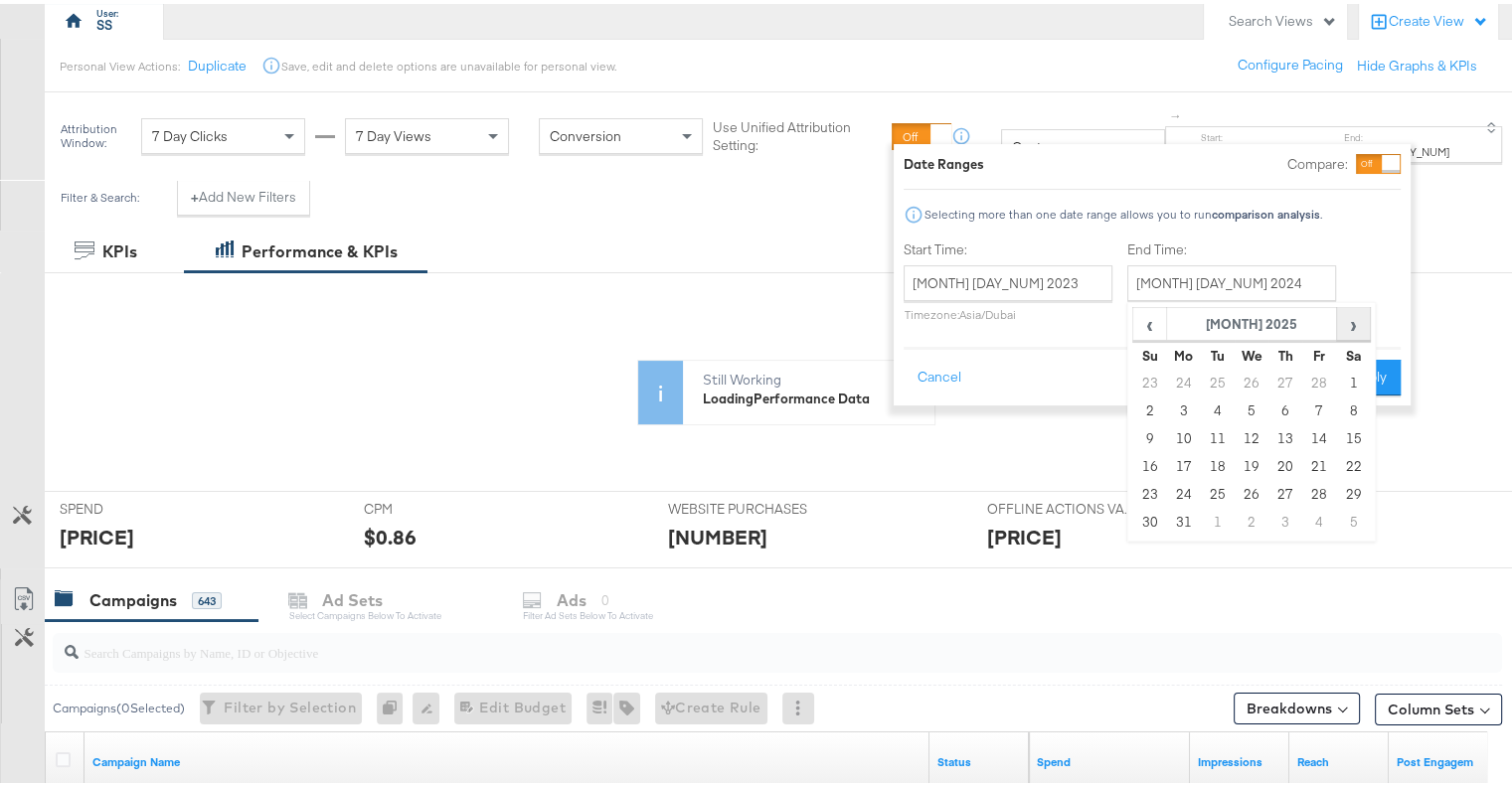 click on "›" at bounding box center [1353, 320] 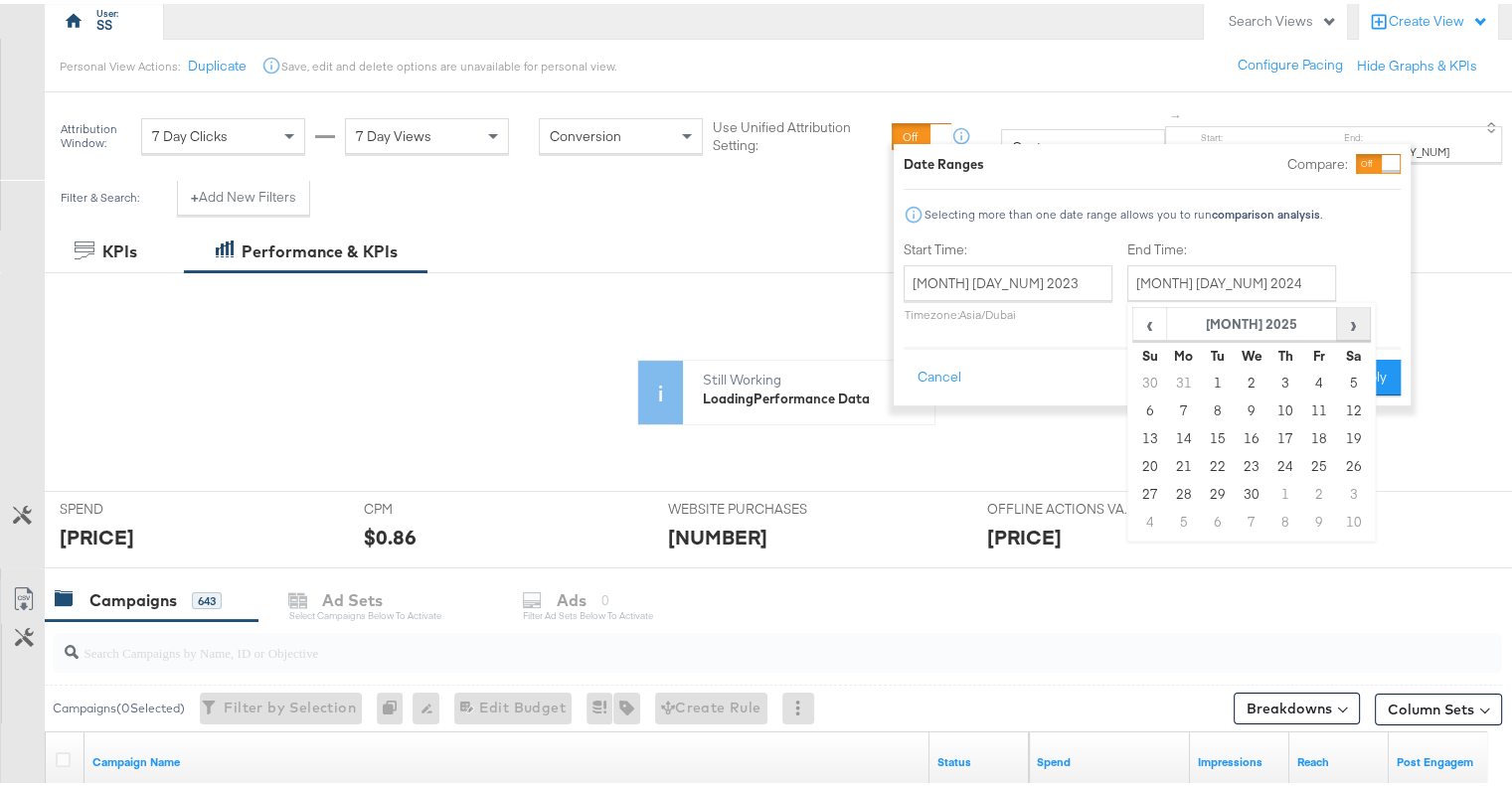 click on "›" at bounding box center [1353, 320] 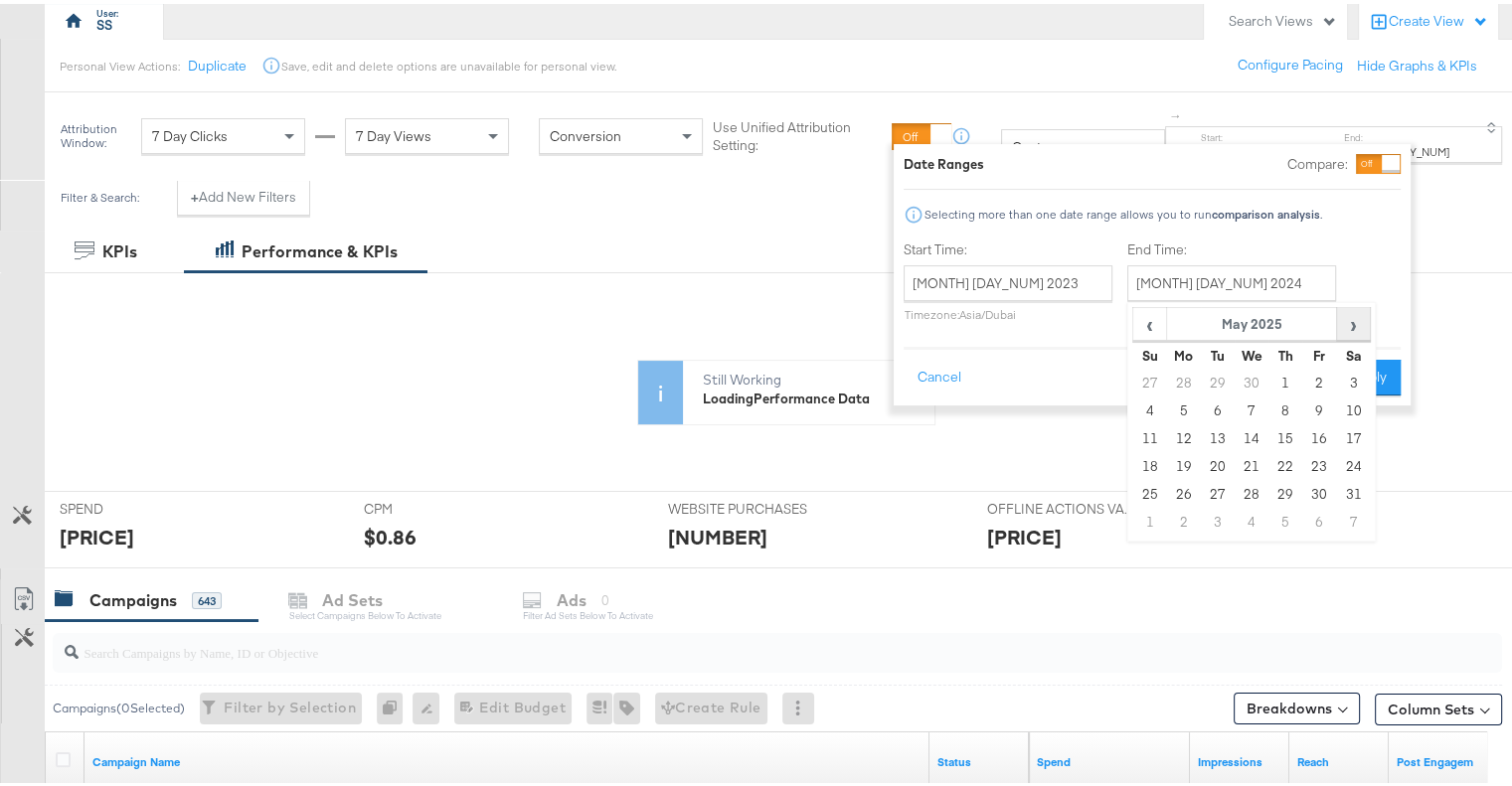 click on "›" at bounding box center [1353, 320] 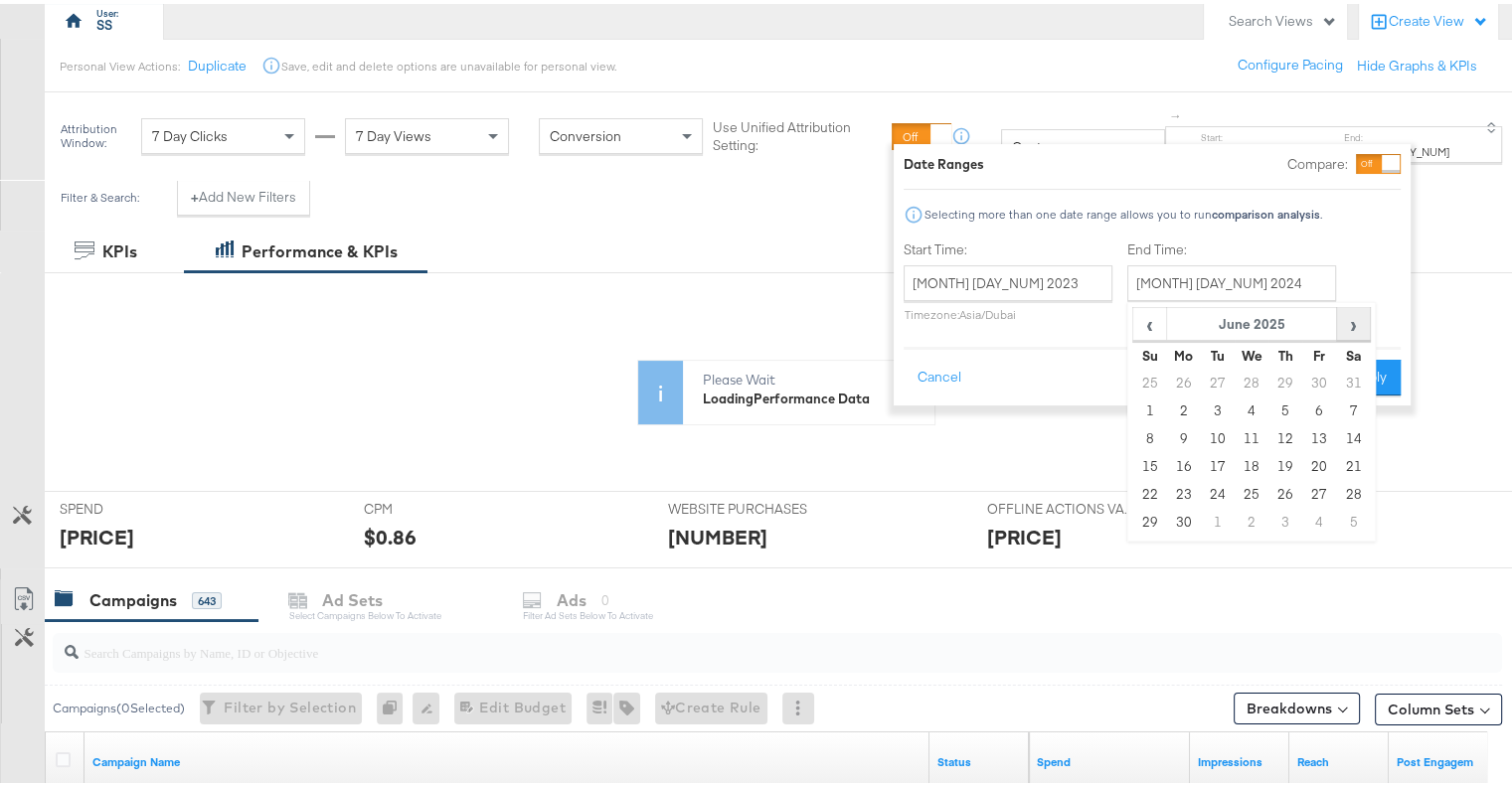 click on "›" at bounding box center (1353, 320) 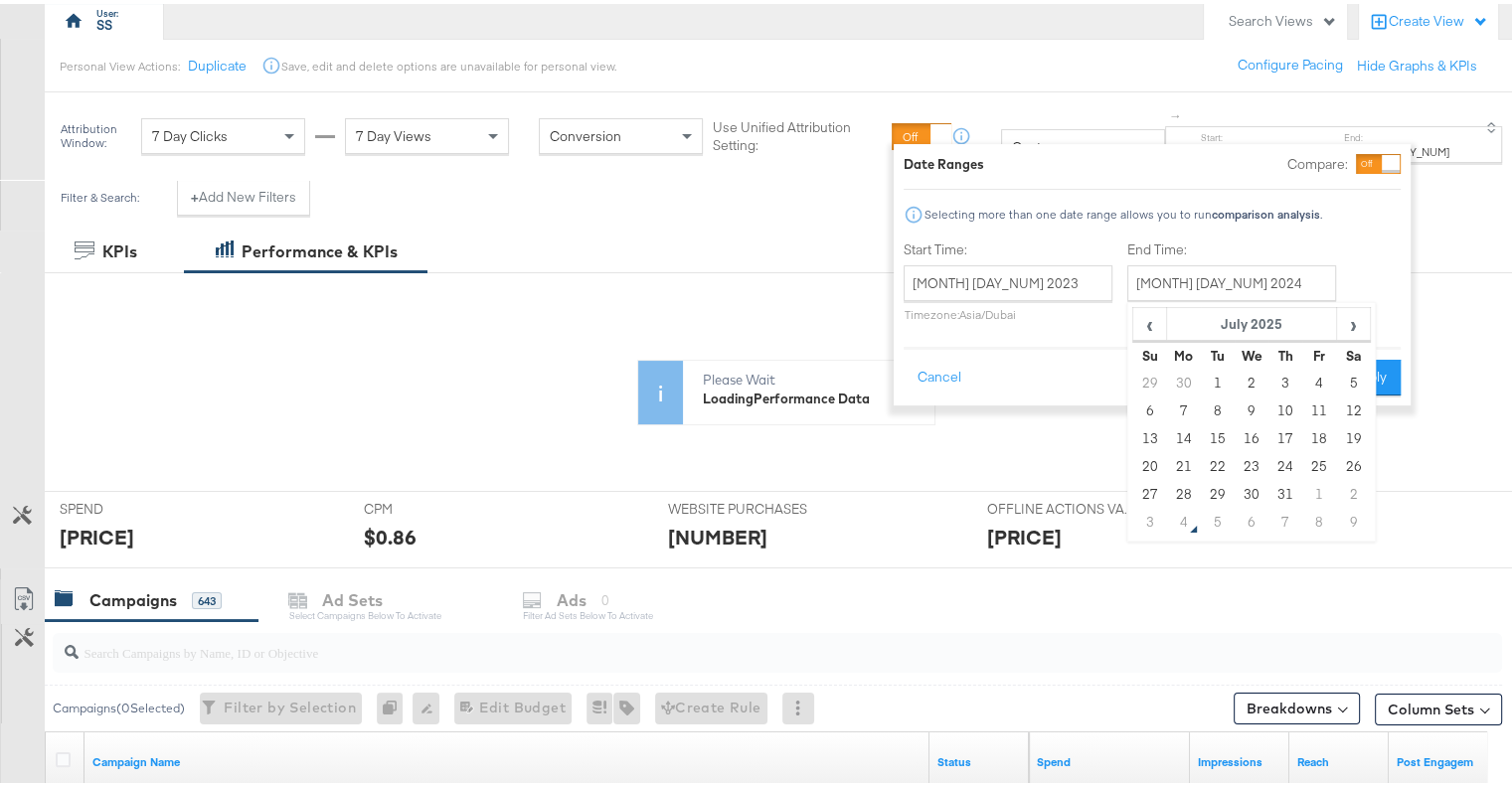 click on "‹ [MONTH] 2025 › Su Mo Tu We Th Fr Sa 29 30 1 2 3 4 5 6 7 8 9 10 11 12 13 14 15 16 17 18 19 20 21 22 23 24 25 26 27 28 29 30 31 1 2 3 4 5 6 7 8 9" at bounding box center (1252, 417) 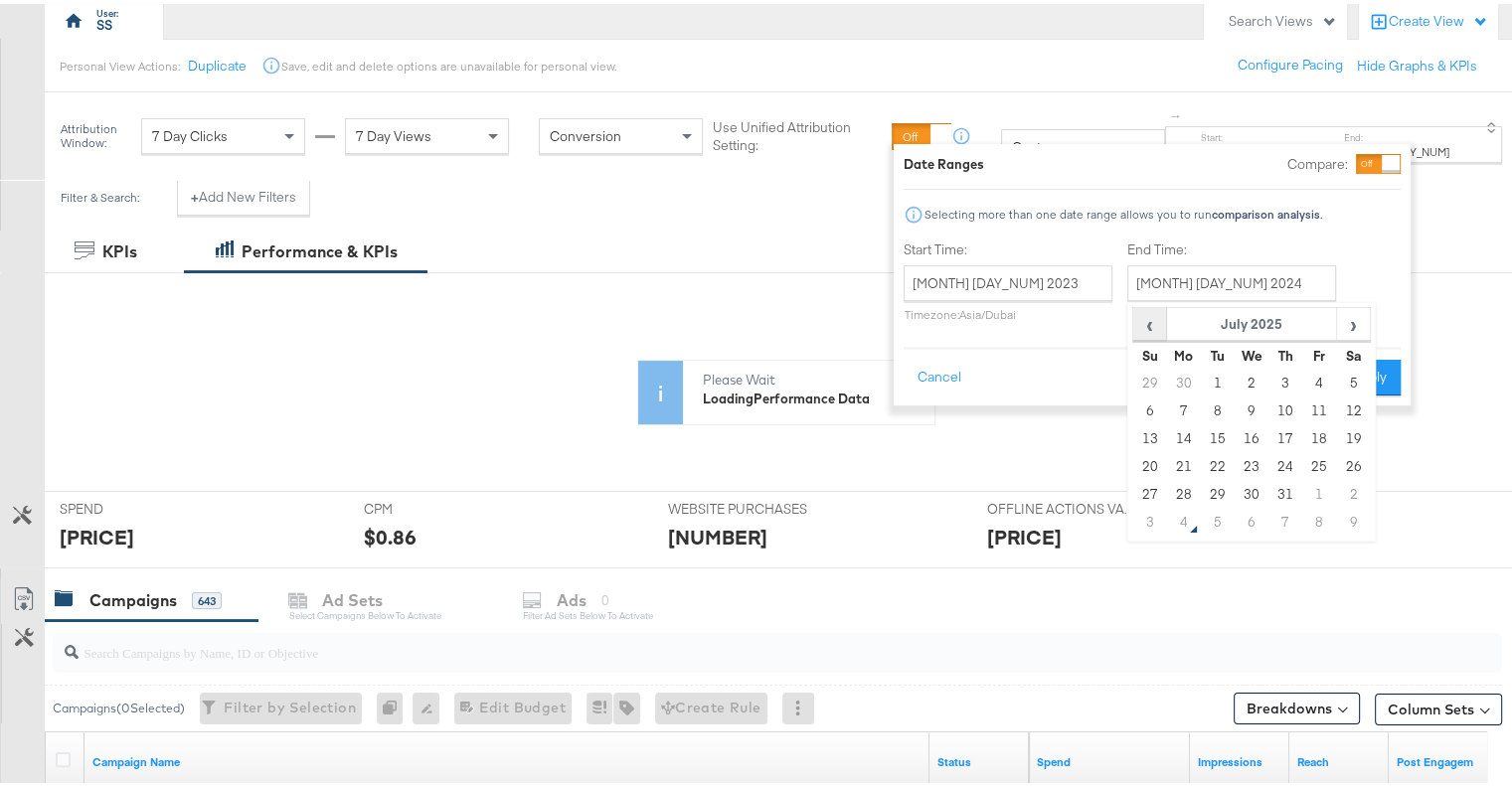 click on "‹" at bounding box center [1149, 320] 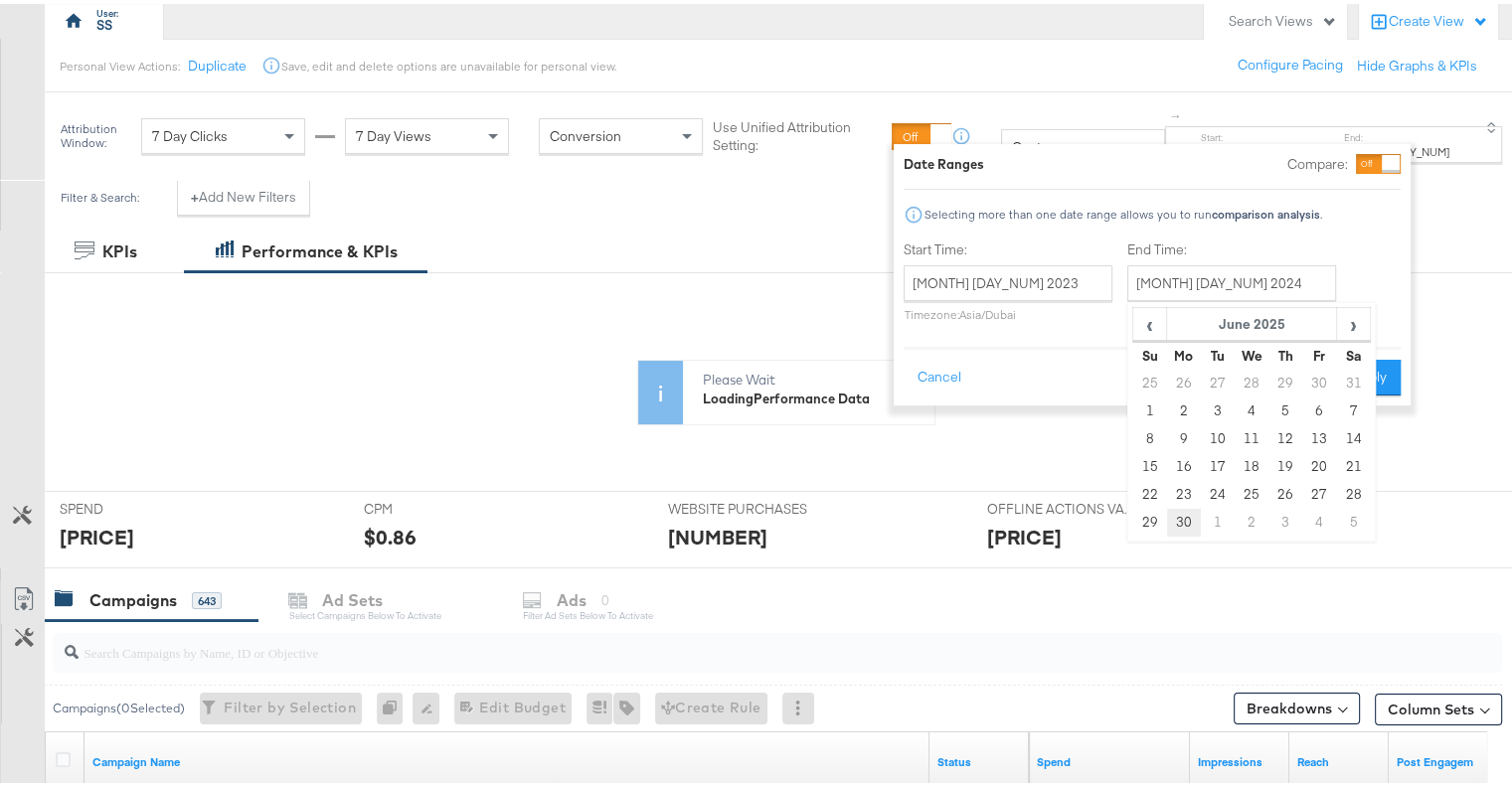 click on "30" at bounding box center [1184, 519] 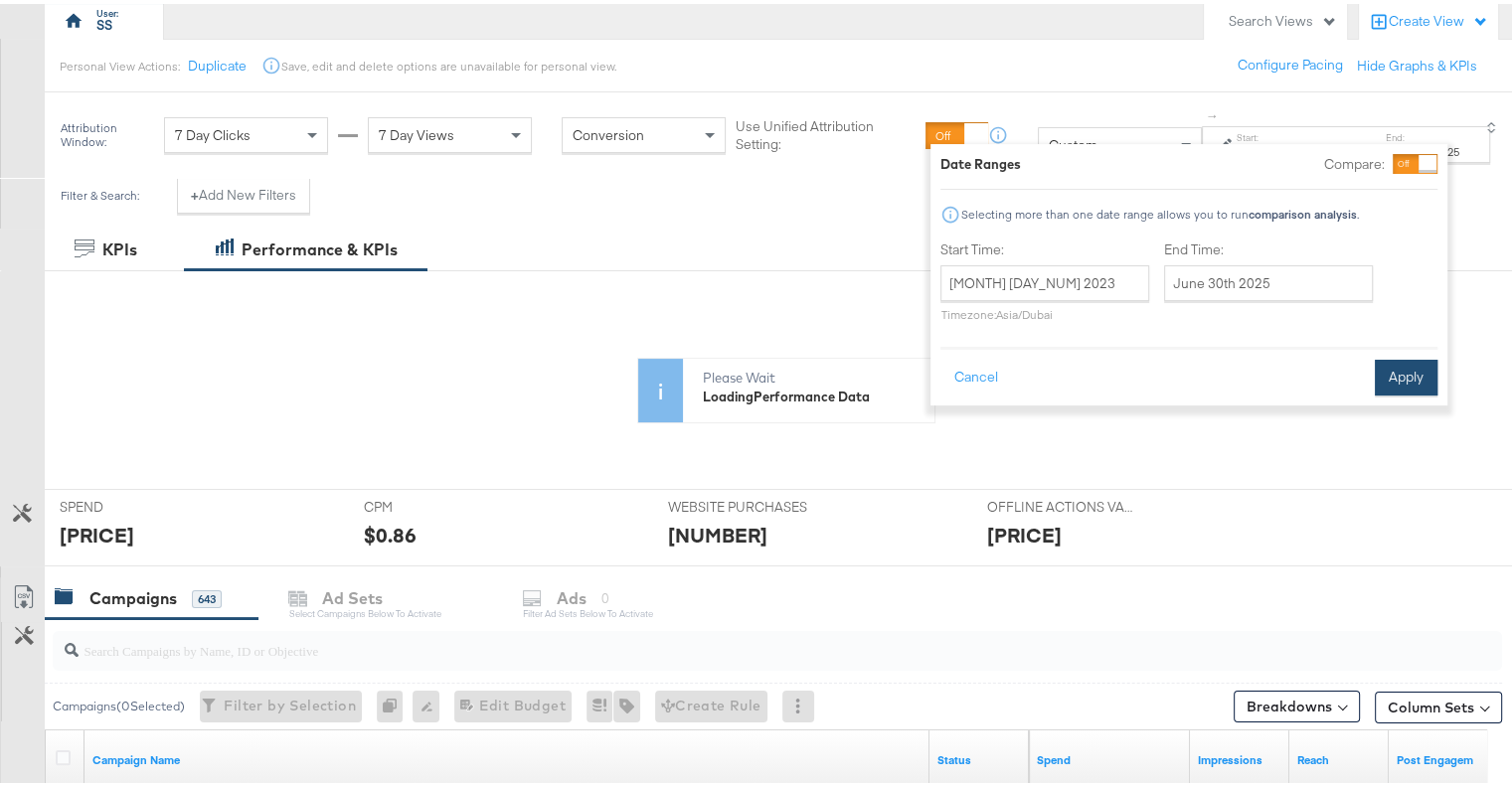 click on "Apply" at bounding box center [1406, 374] 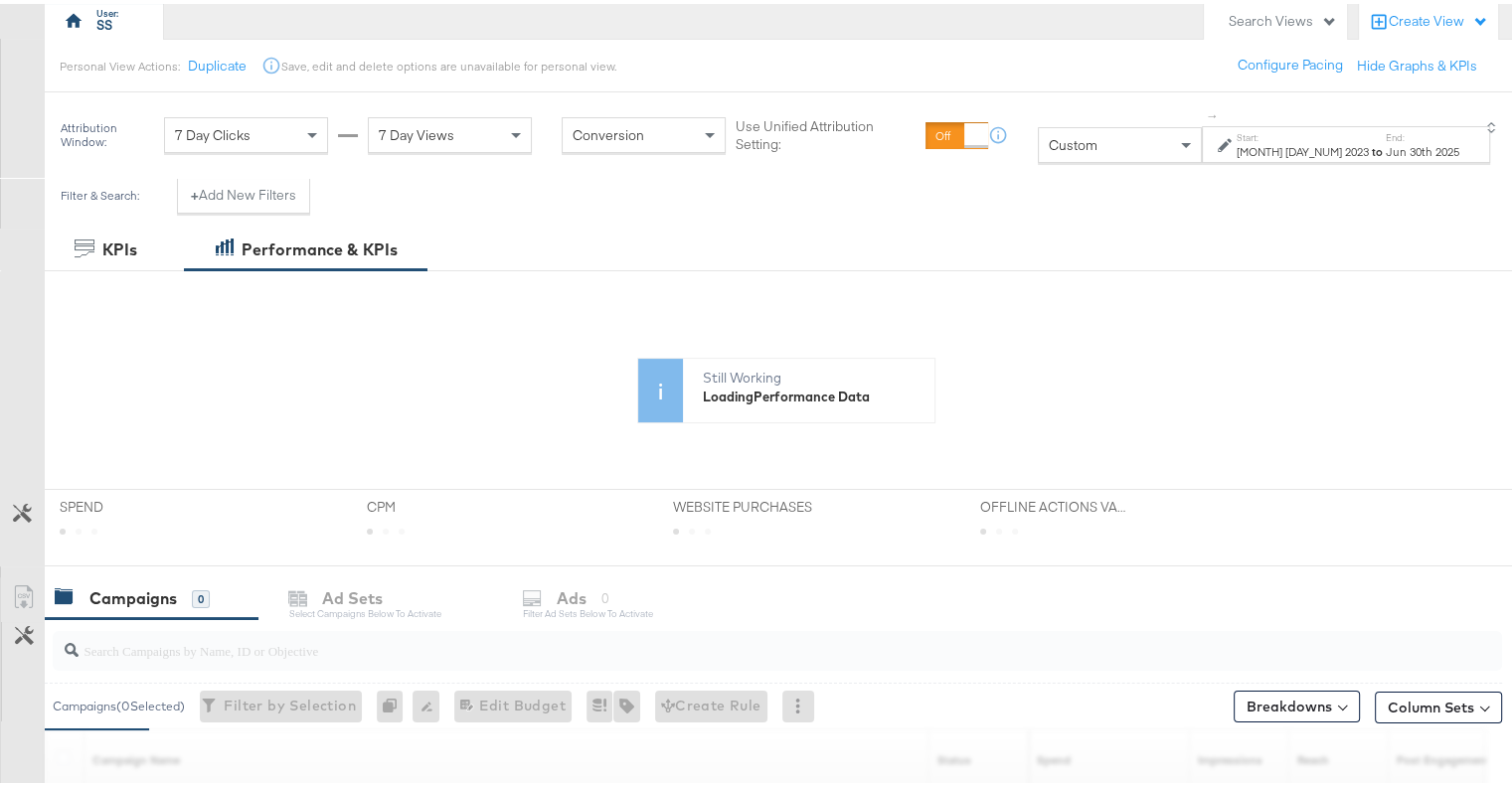 click 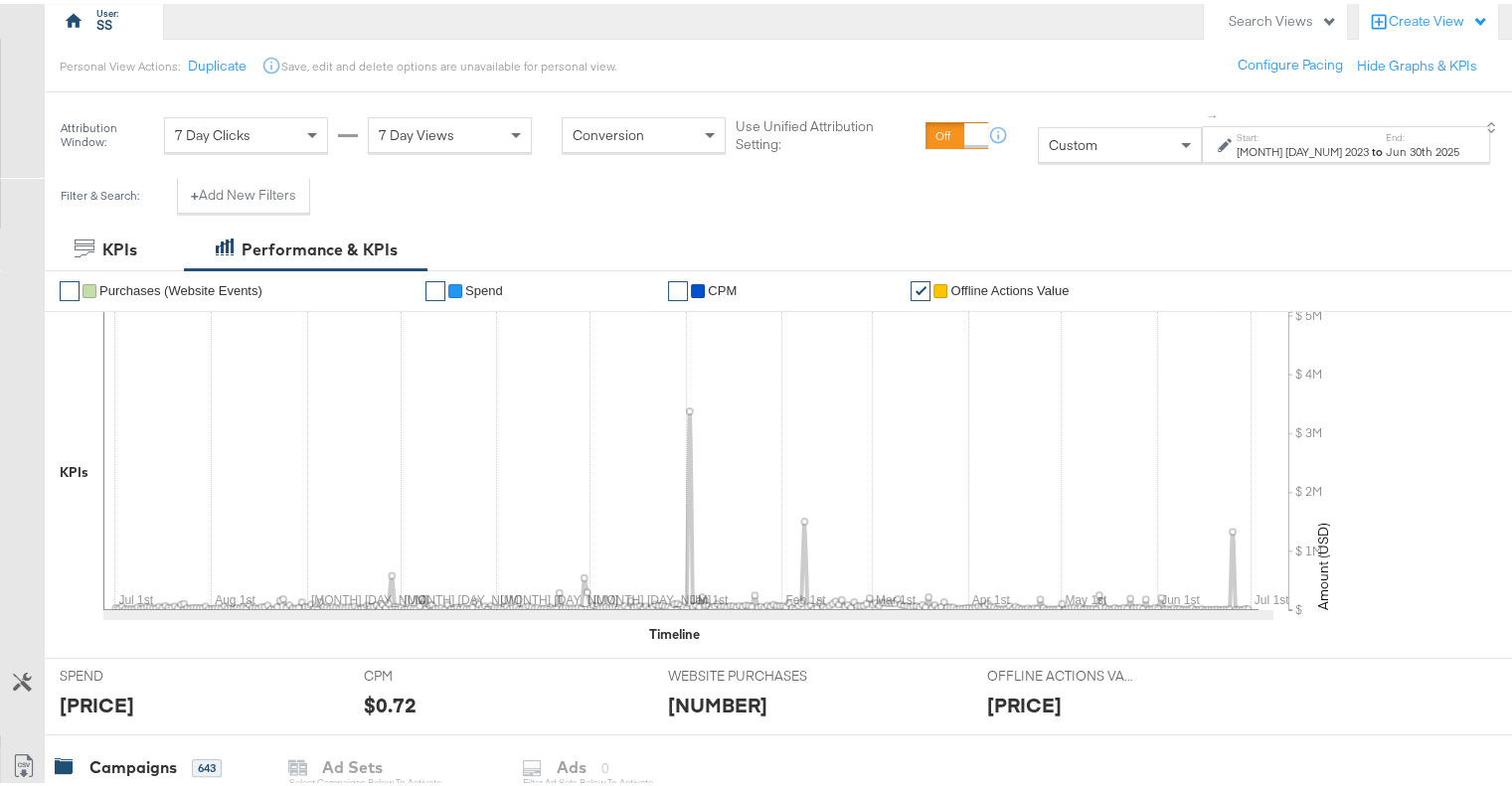 click on "✔" at bounding box center [678, 287] 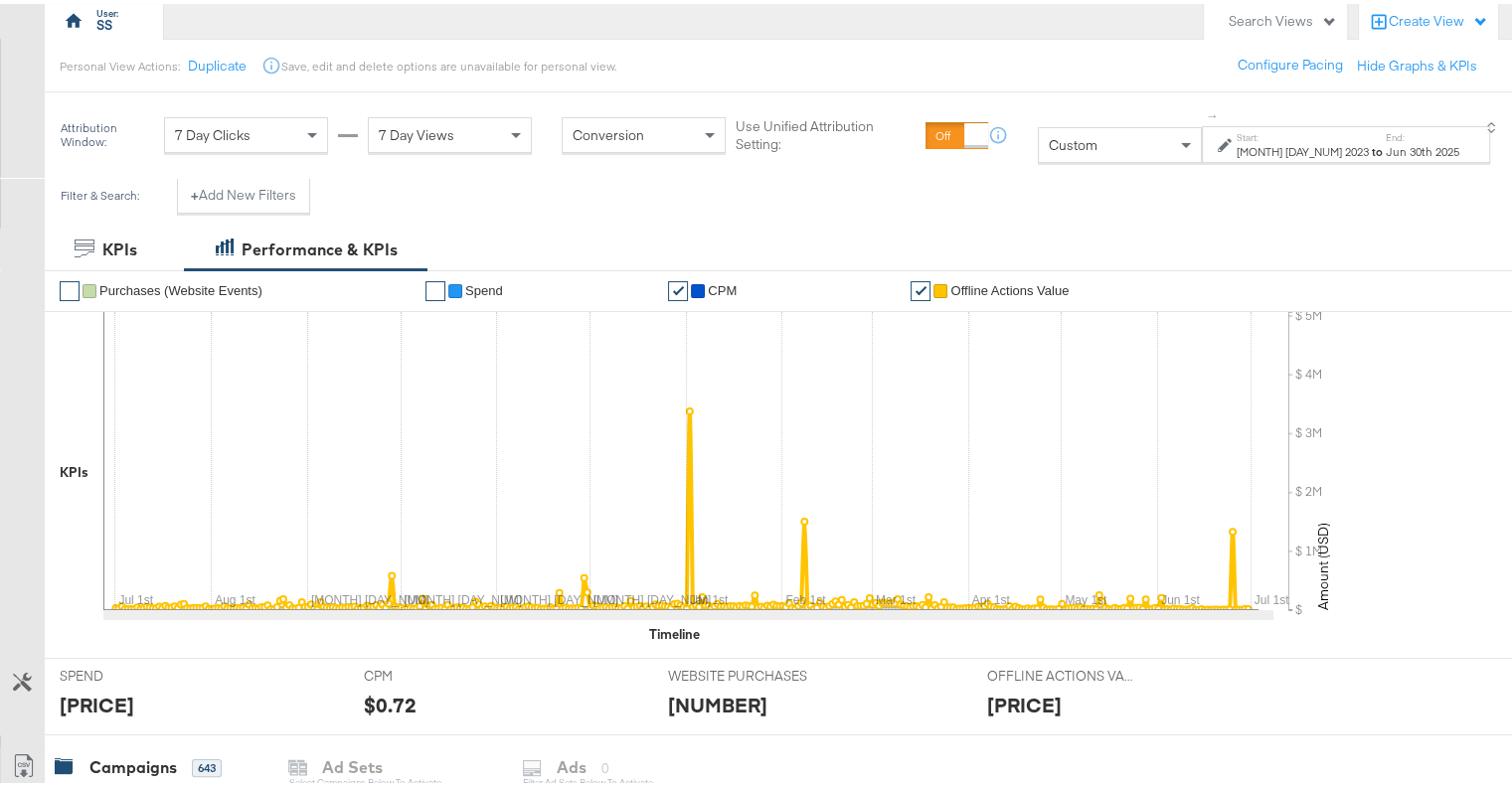 click on "✔" at bounding box center (921, 287) 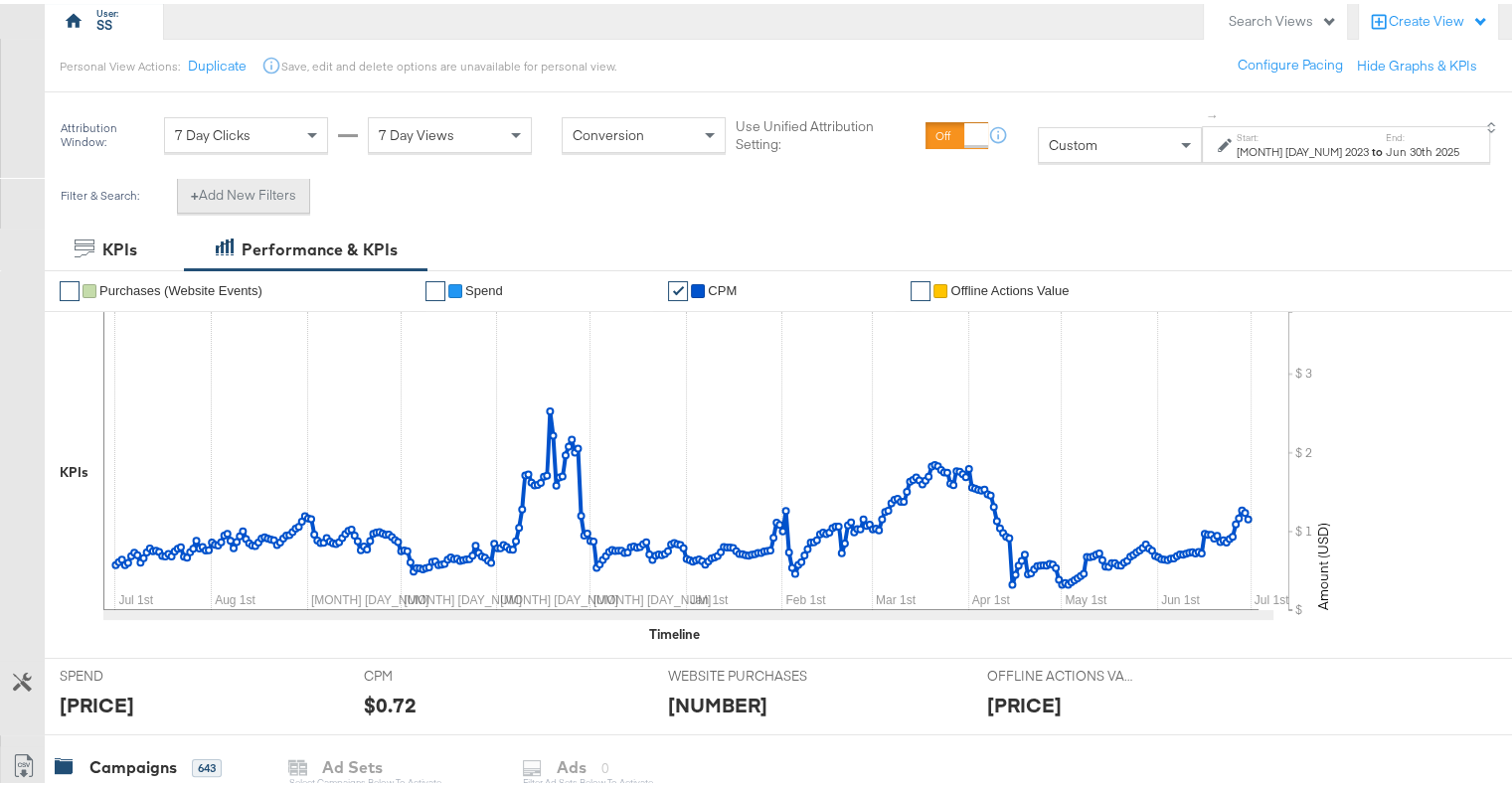 click on "+  Add New Filters" at bounding box center (244, 192) 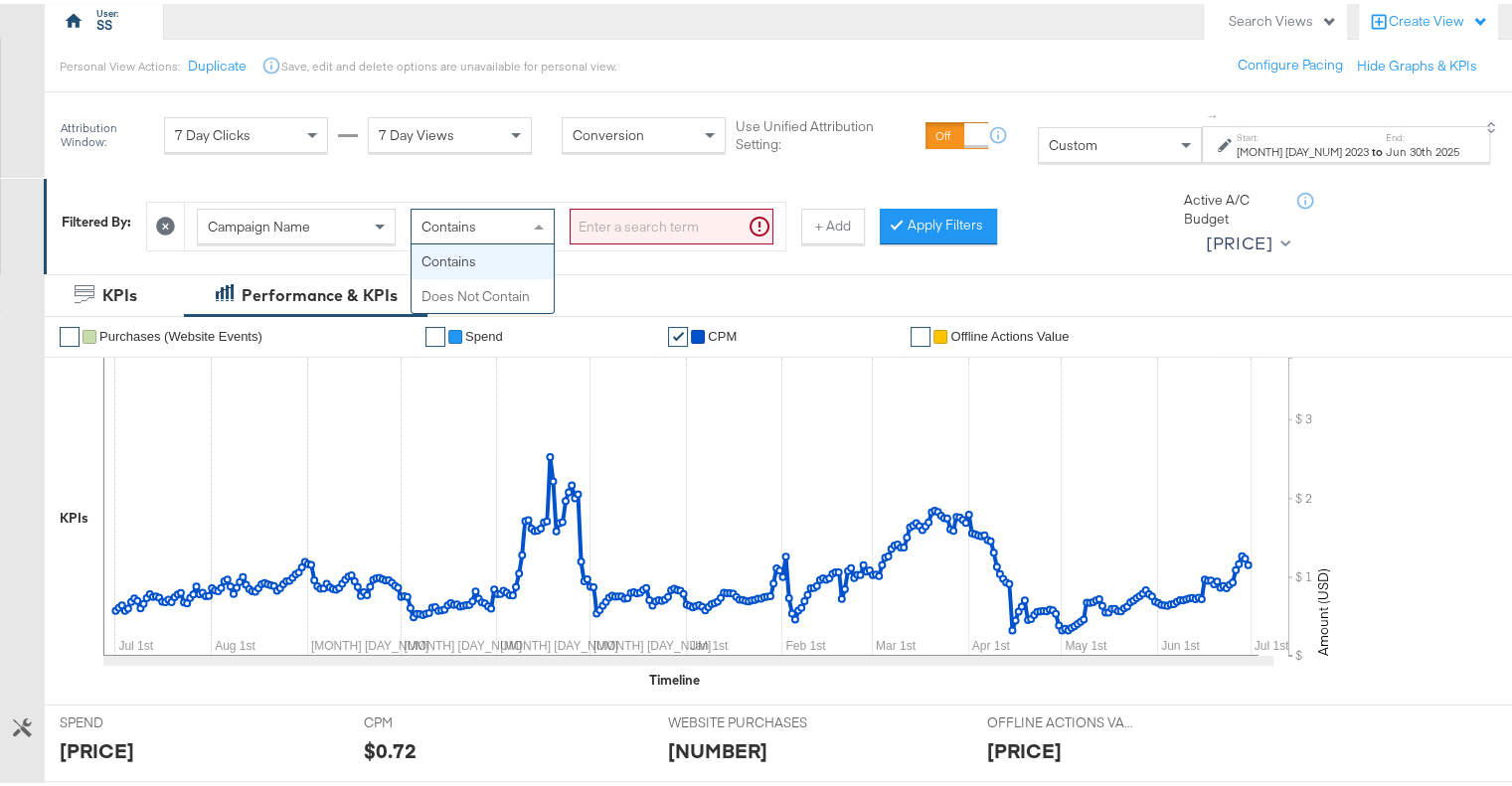 click on "Contains" at bounding box center [482, 223] 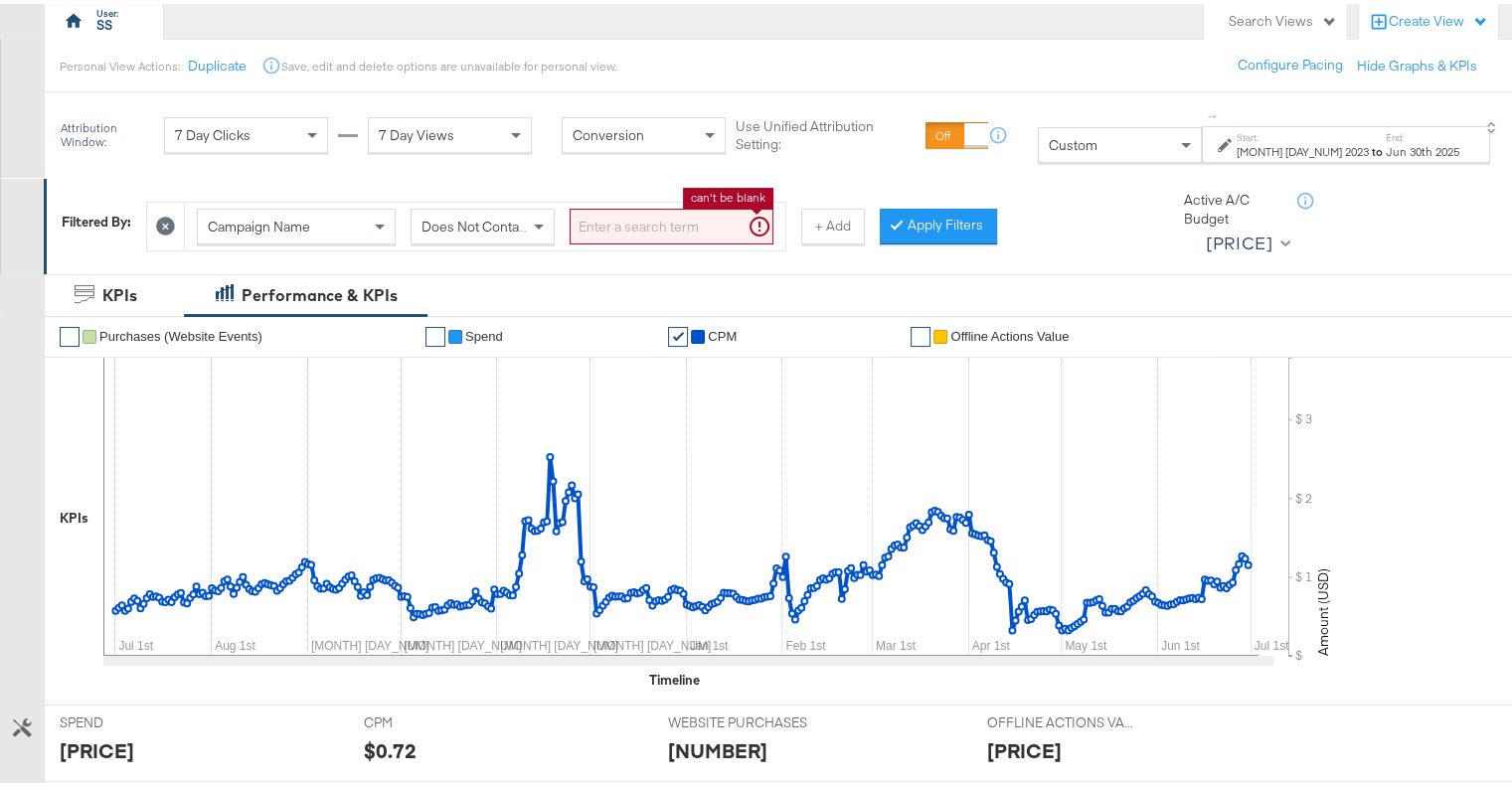 click at bounding box center [671, 223] 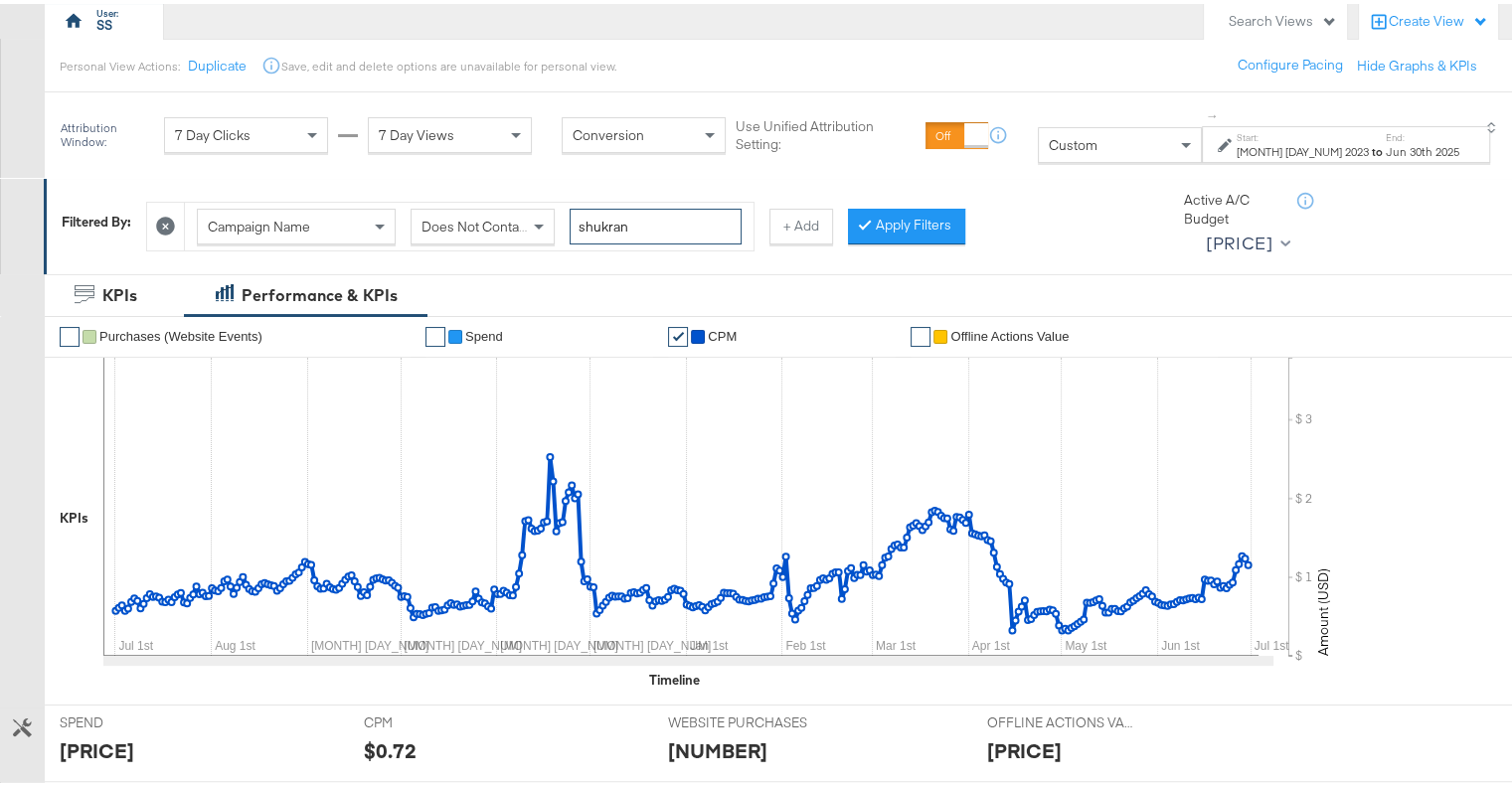 type on "shukran" 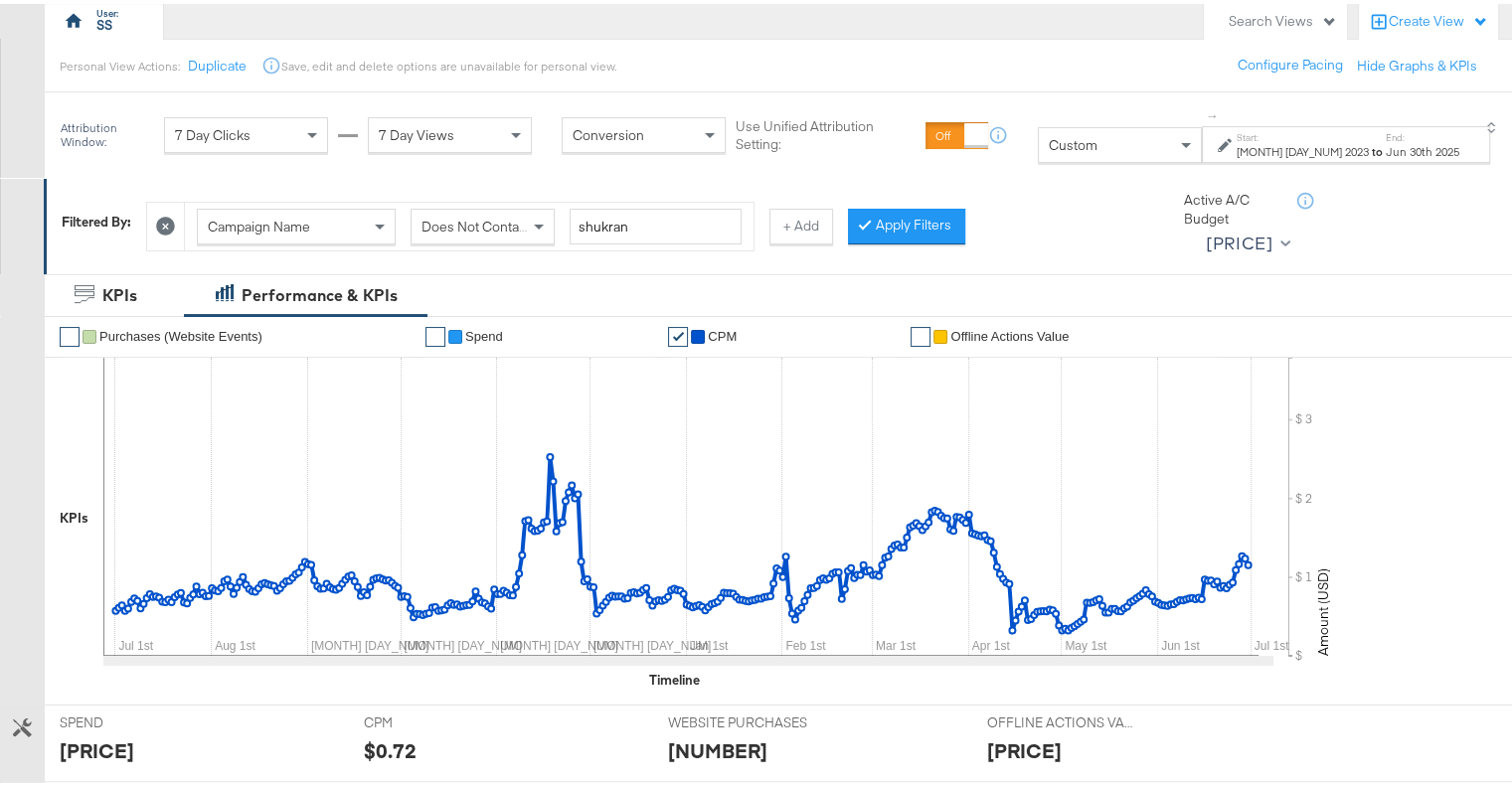 click on "Campaign Name Does Not Contain shukran + Add Apply Filters" at bounding box center [646, 218] 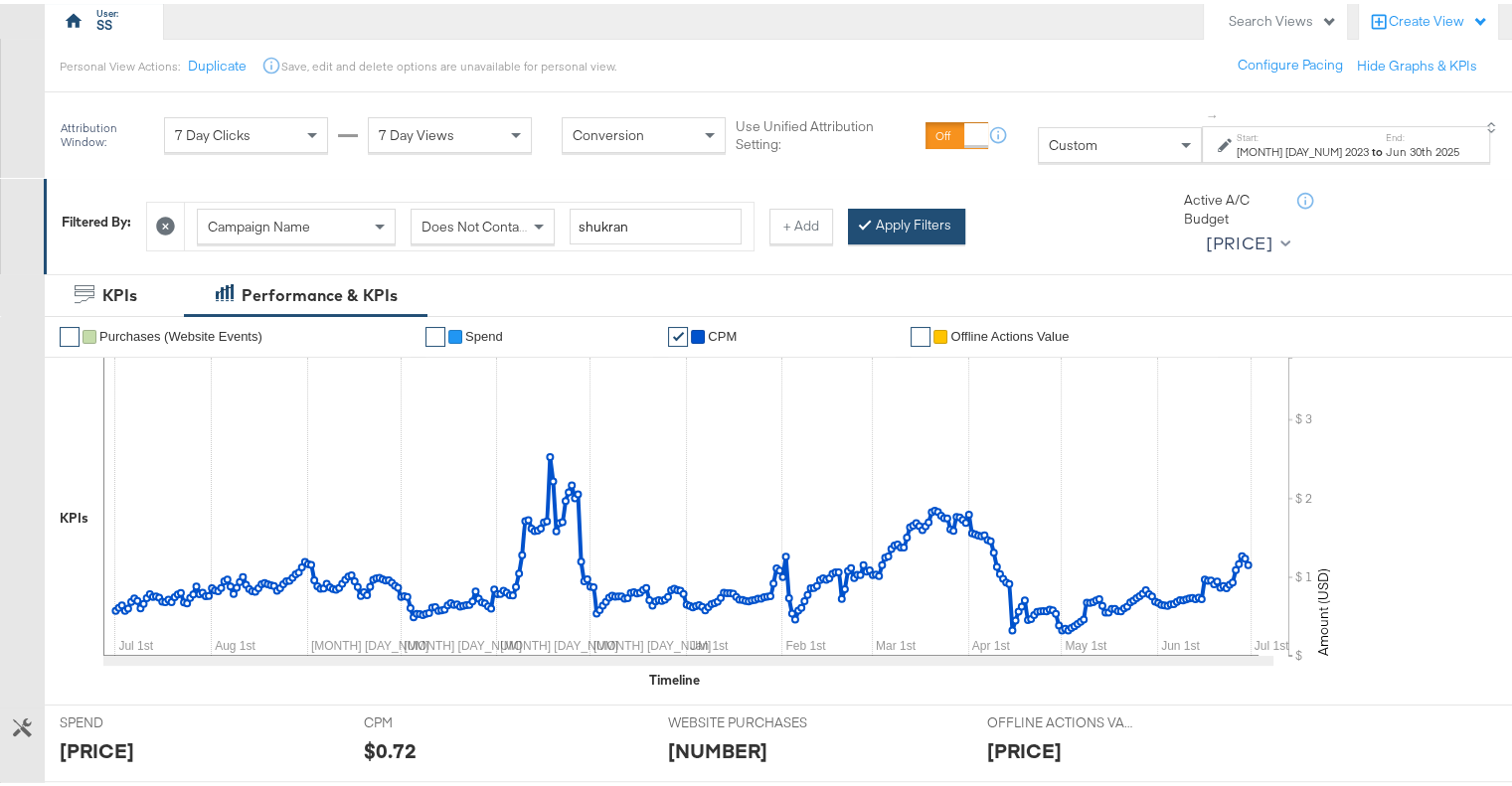 click on "Apply Filters" at bounding box center [907, 223] 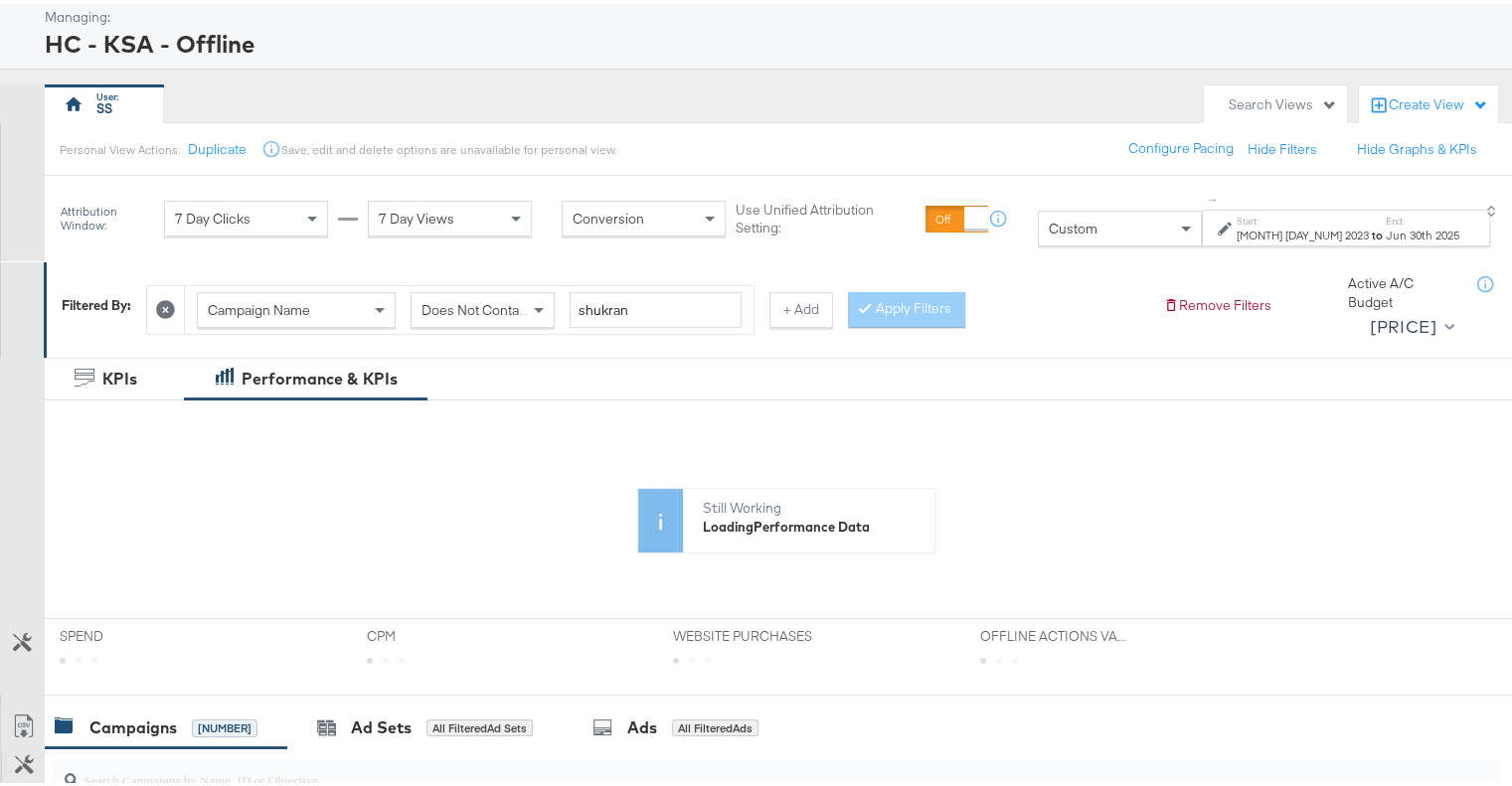 scroll, scrollTop: 103, scrollLeft: 0, axis: vertical 